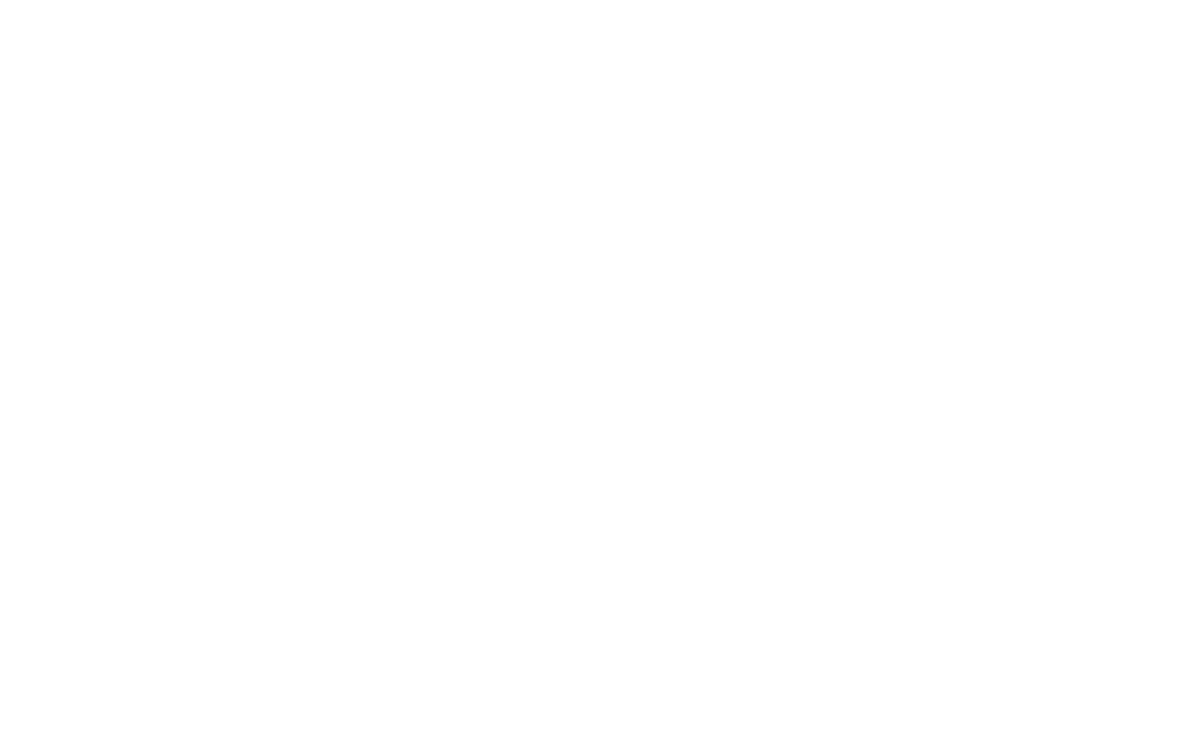 scroll, scrollTop: 0, scrollLeft: 0, axis: both 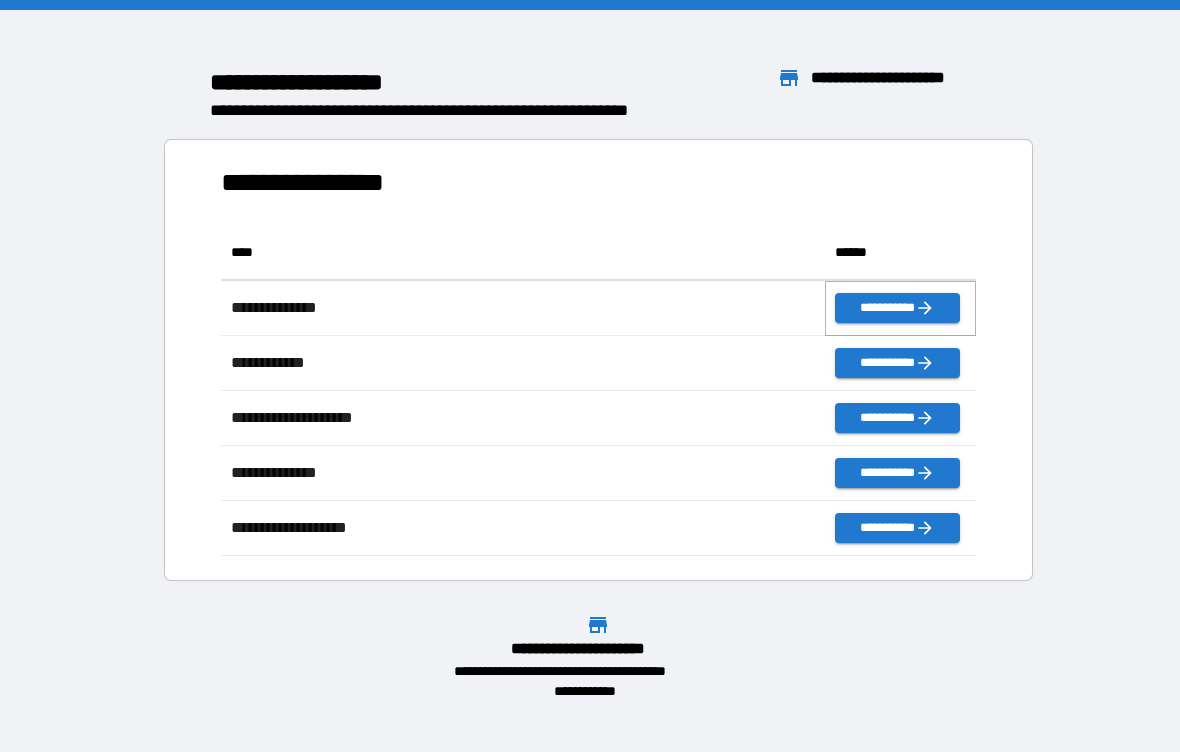 click on "**********" at bounding box center [897, 308] 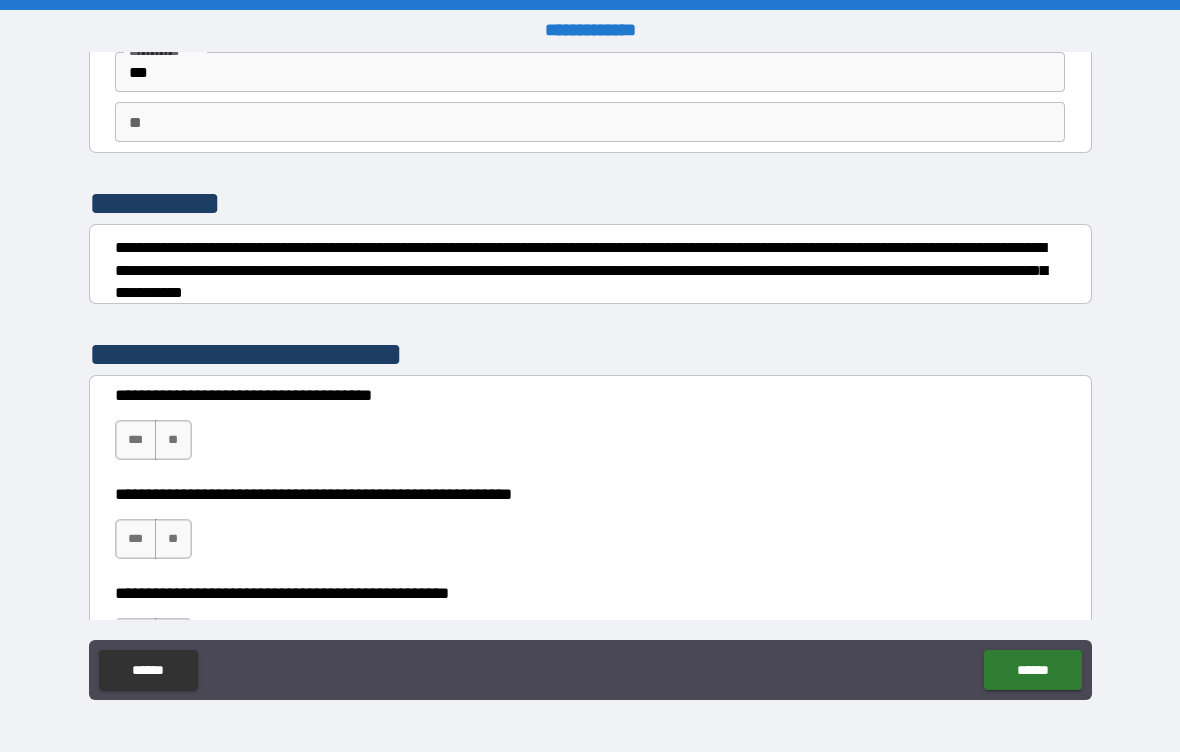 scroll, scrollTop: 144, scrollLeft: 0, axis: vertical 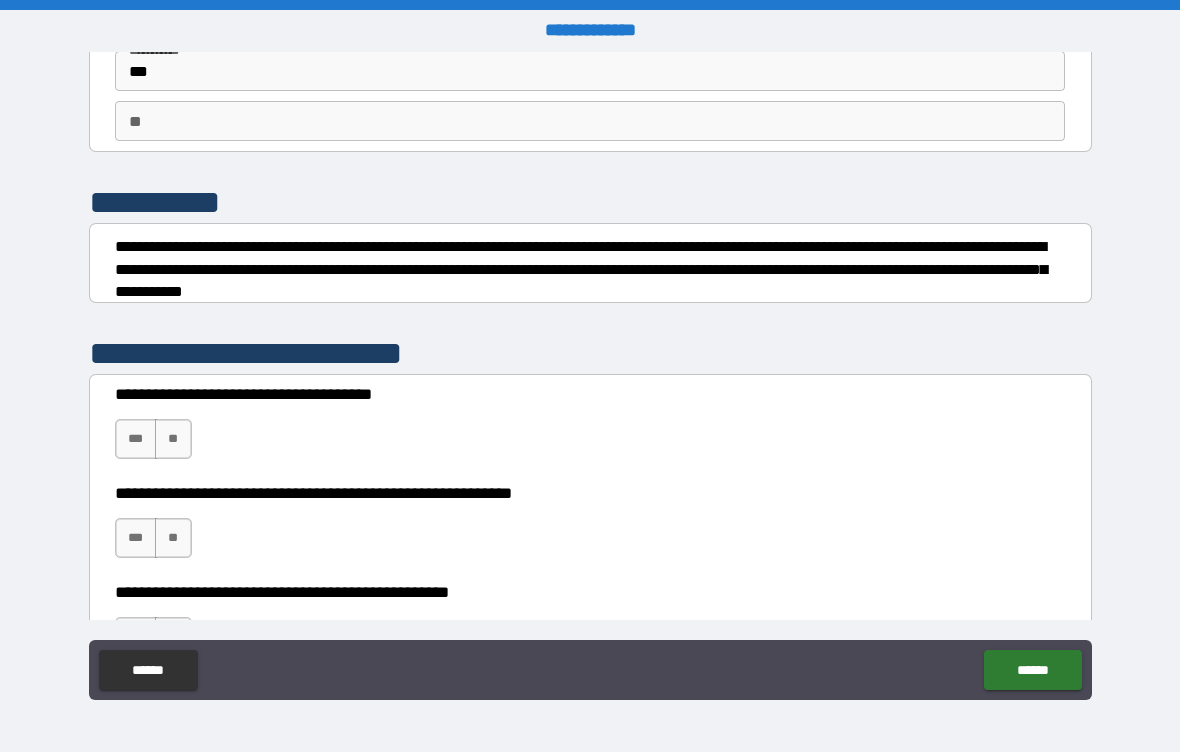 click on "***" at bounding box center (136, 439) 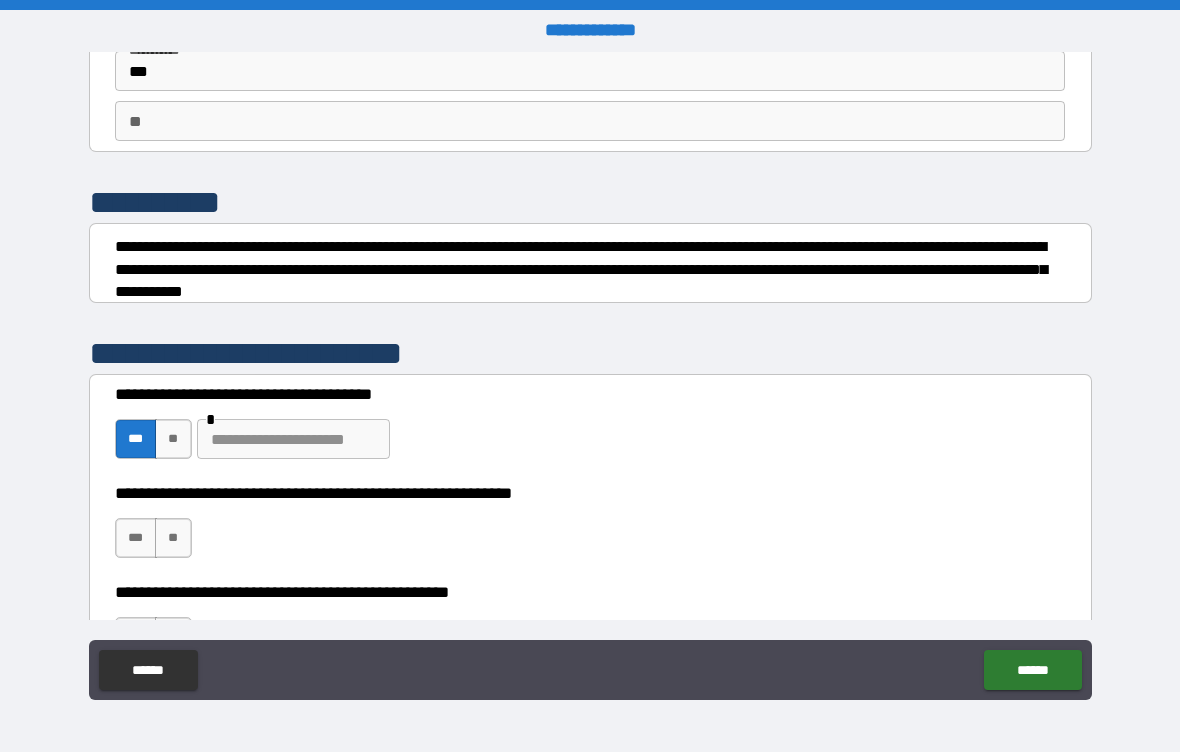 click on "***" at bounding box center [136, 538] 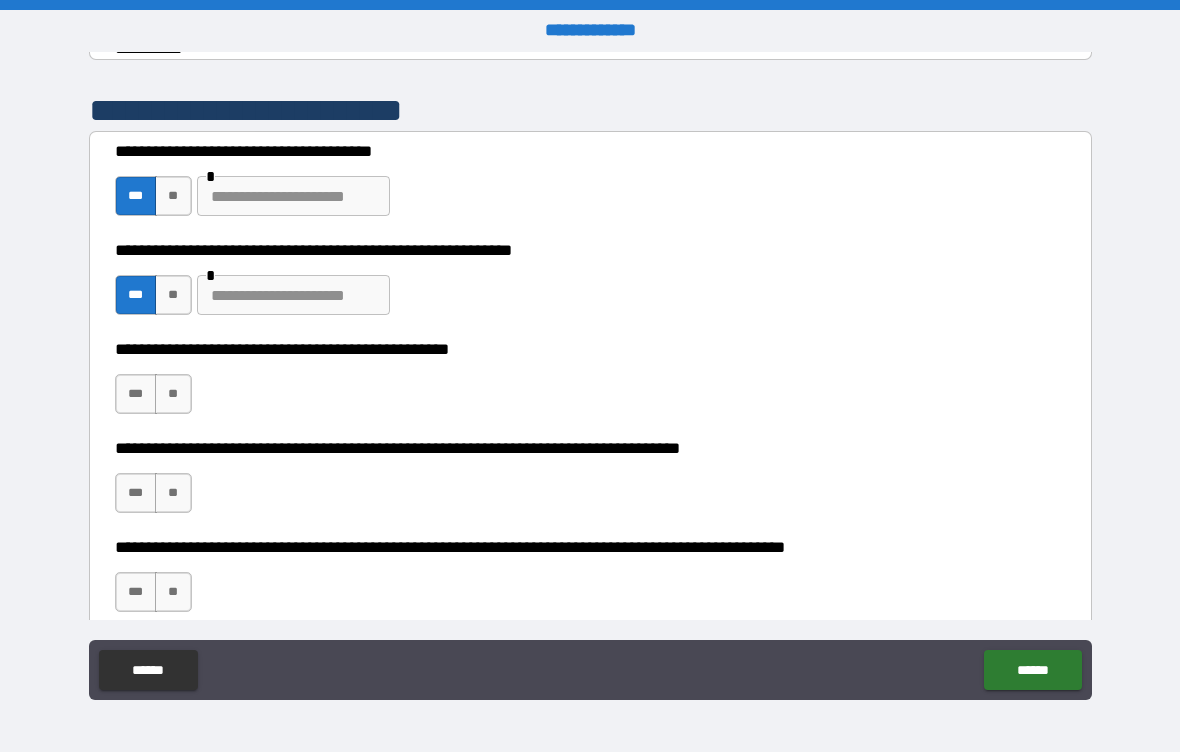 scroll, scrollTop: 395, scrollLeft: 0, axis: vertical 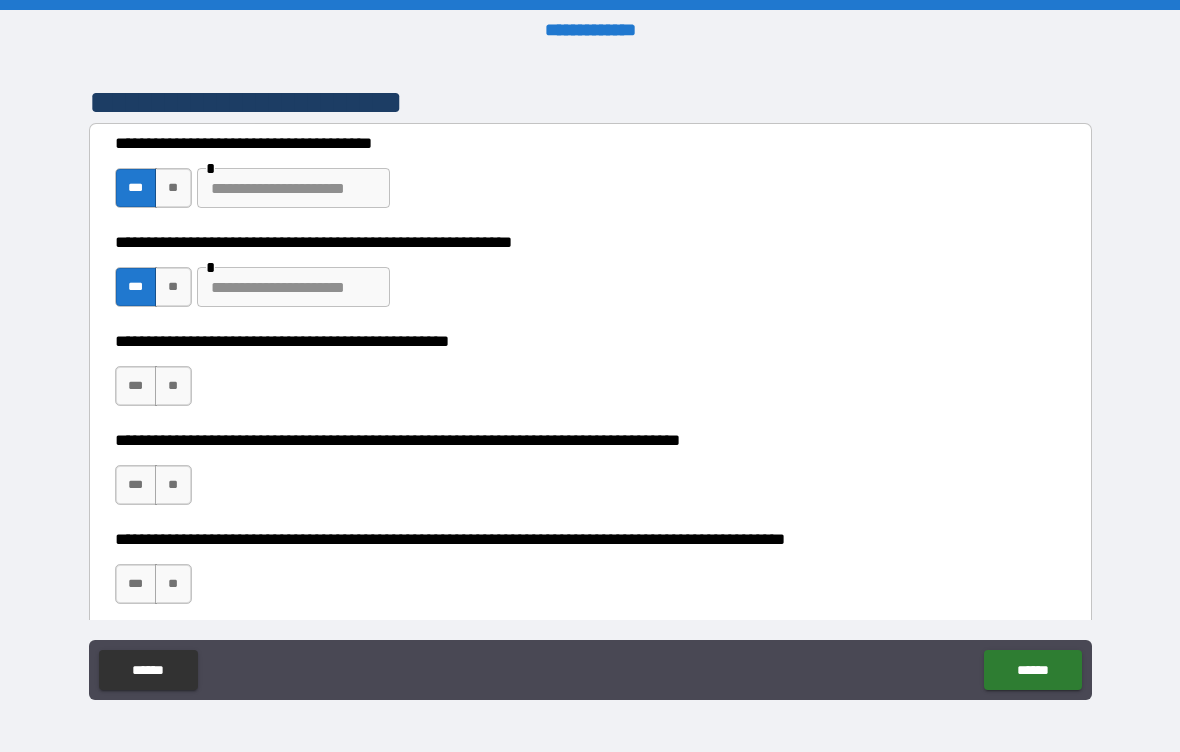 click on "***" at bounding box center (136, 386) 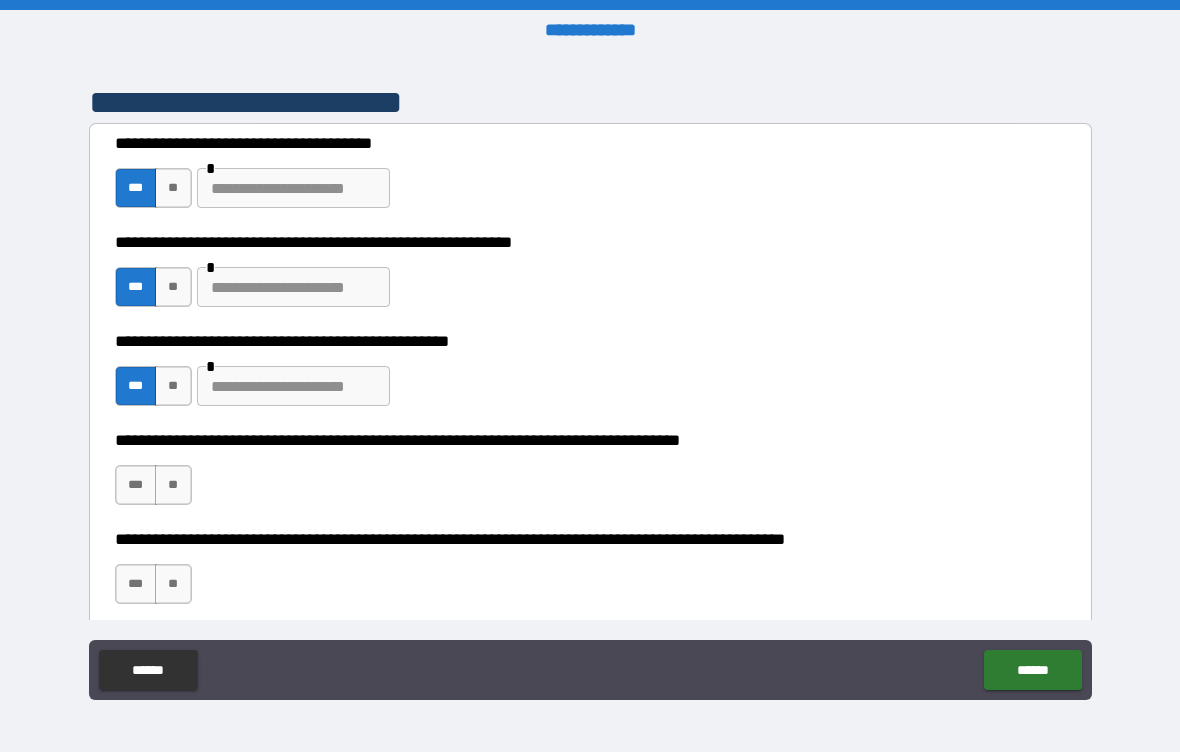 click on "***" at bounding box center [136, 485] 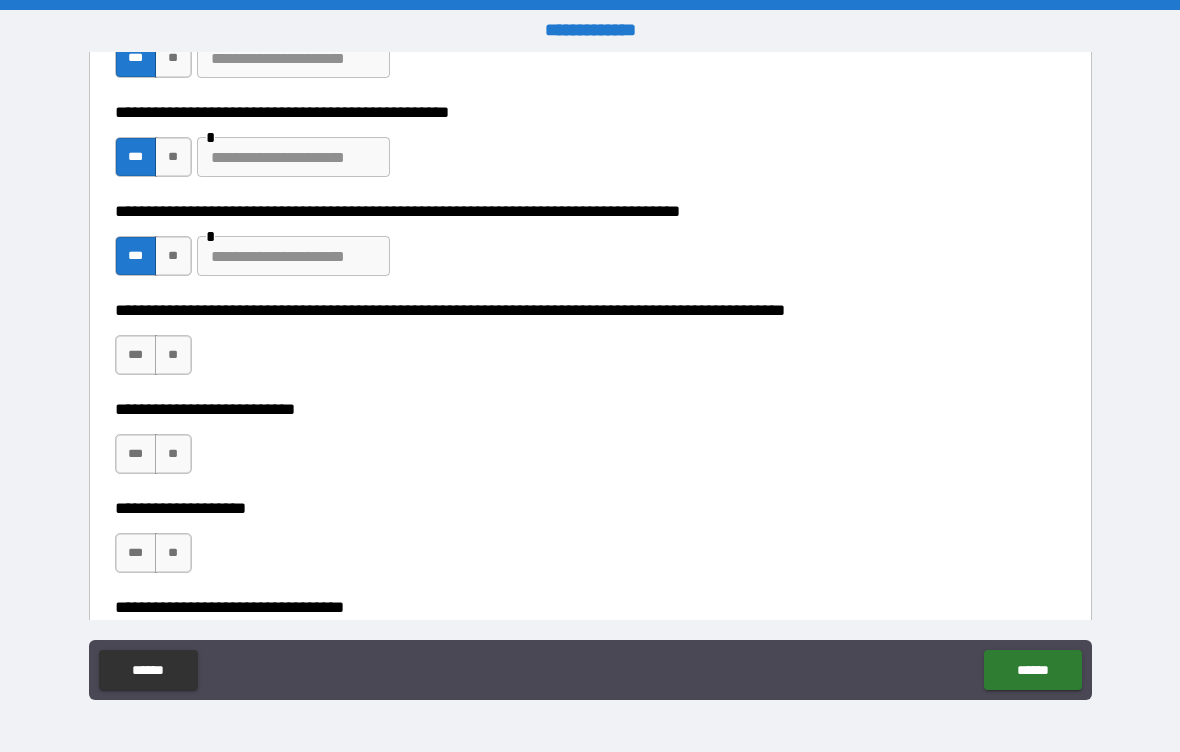 scroll, scrollTop: 628, scrollLeft: 0, axis: vertical 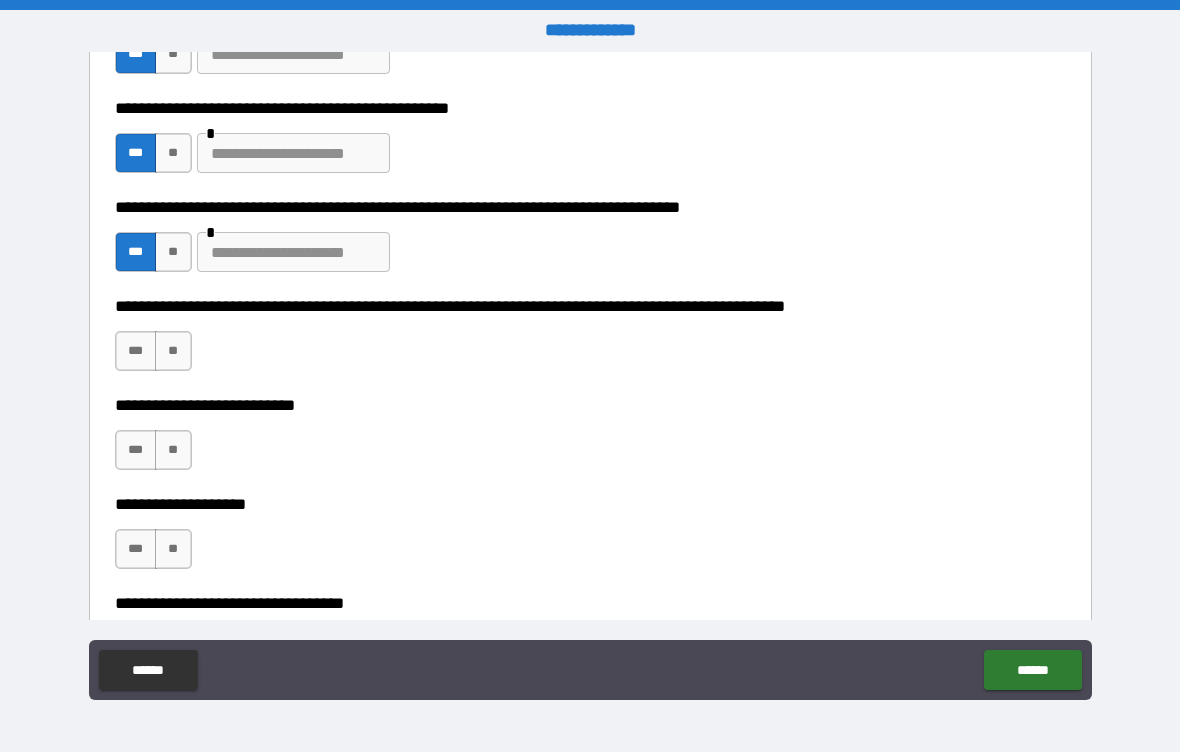 click on "**" at bounding box center (173, 351) 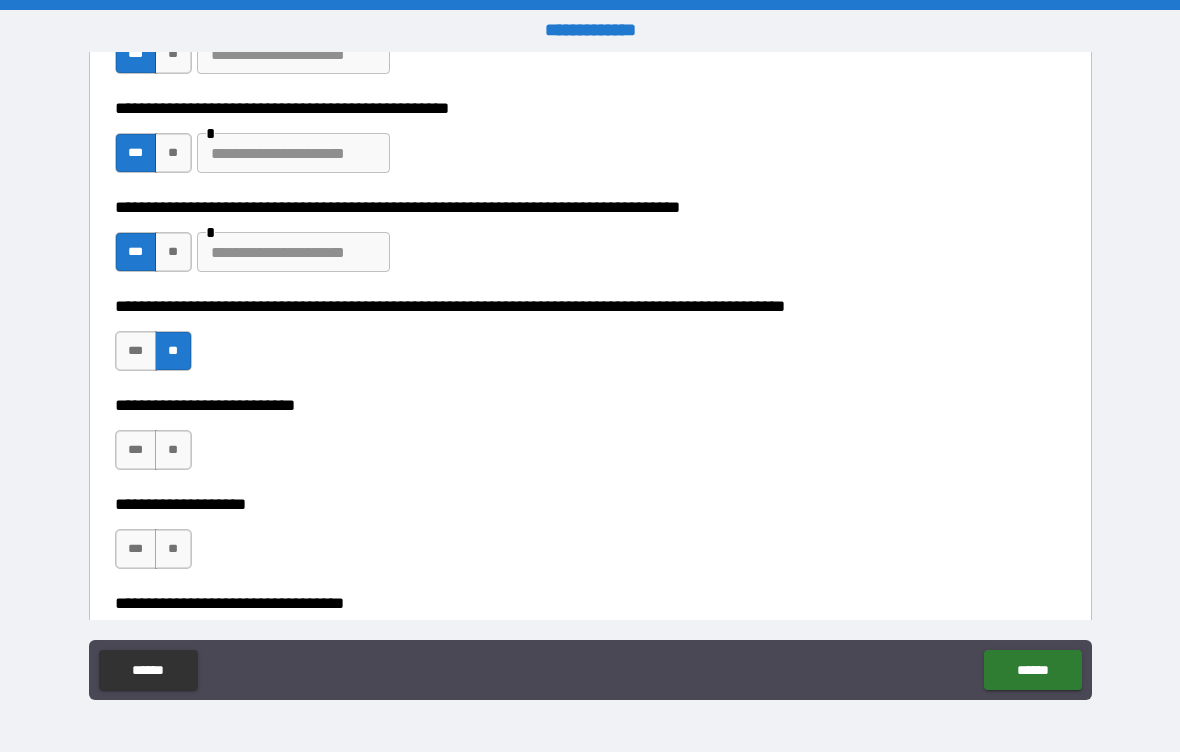 click on "**" at bounding box center [173, 450] 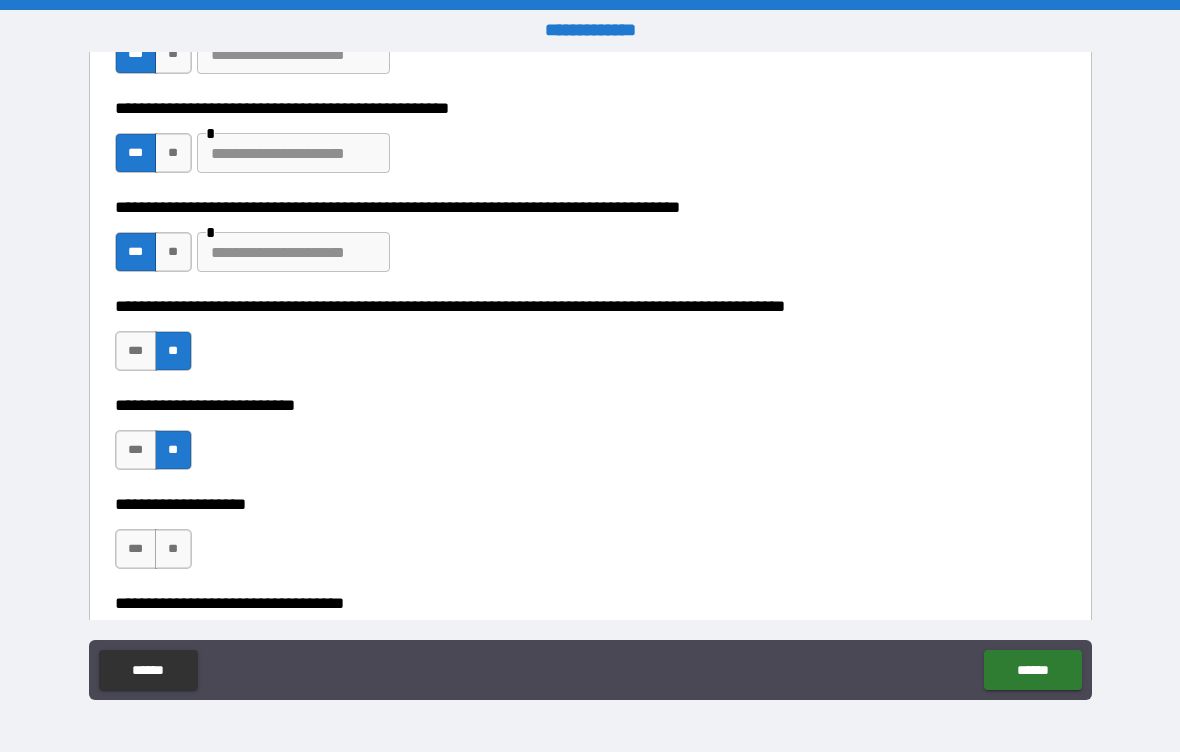 click on "**" at bounding box center (173, 549) 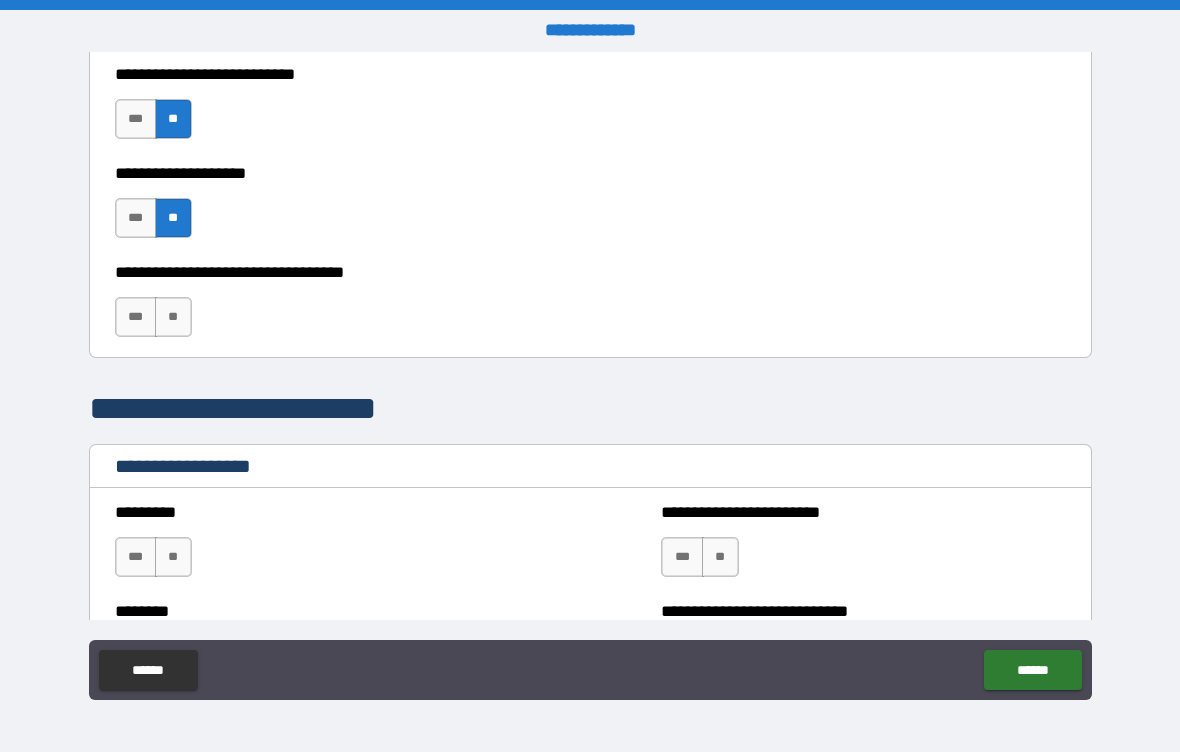 scroll, scrollTop: 966, scrollLeft: 0, axis: vertical 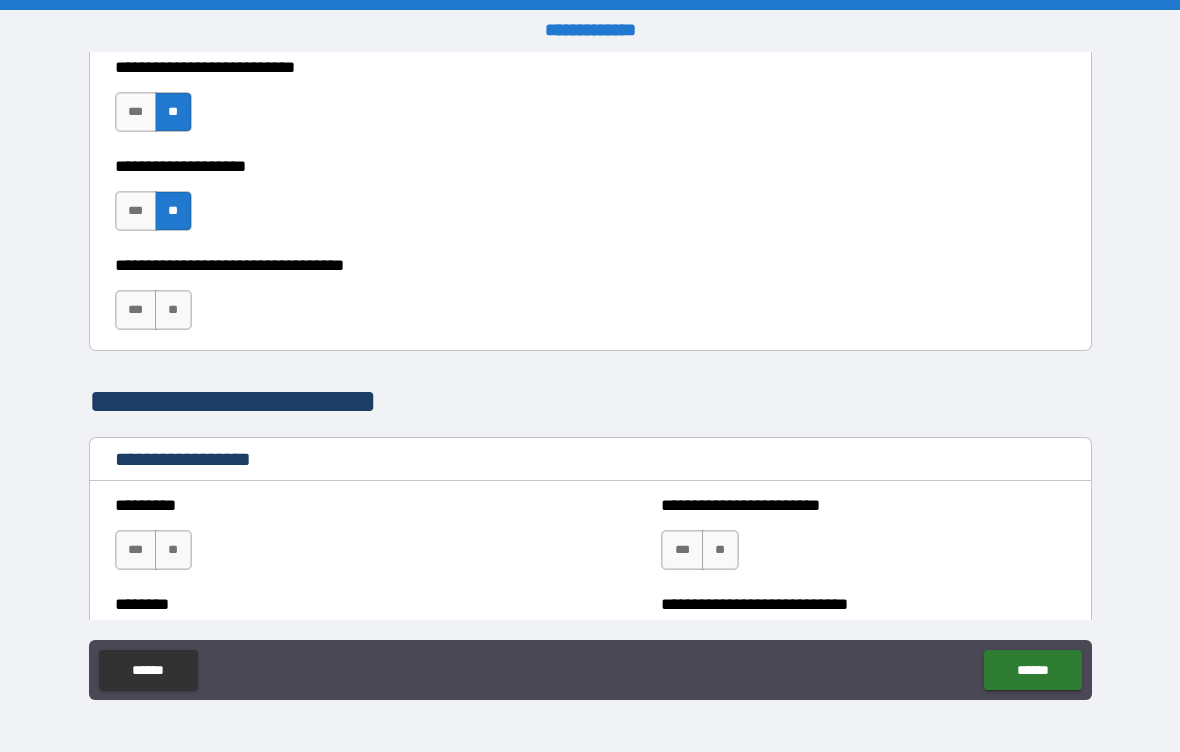 click on "**" at bounding box center [173, 310] 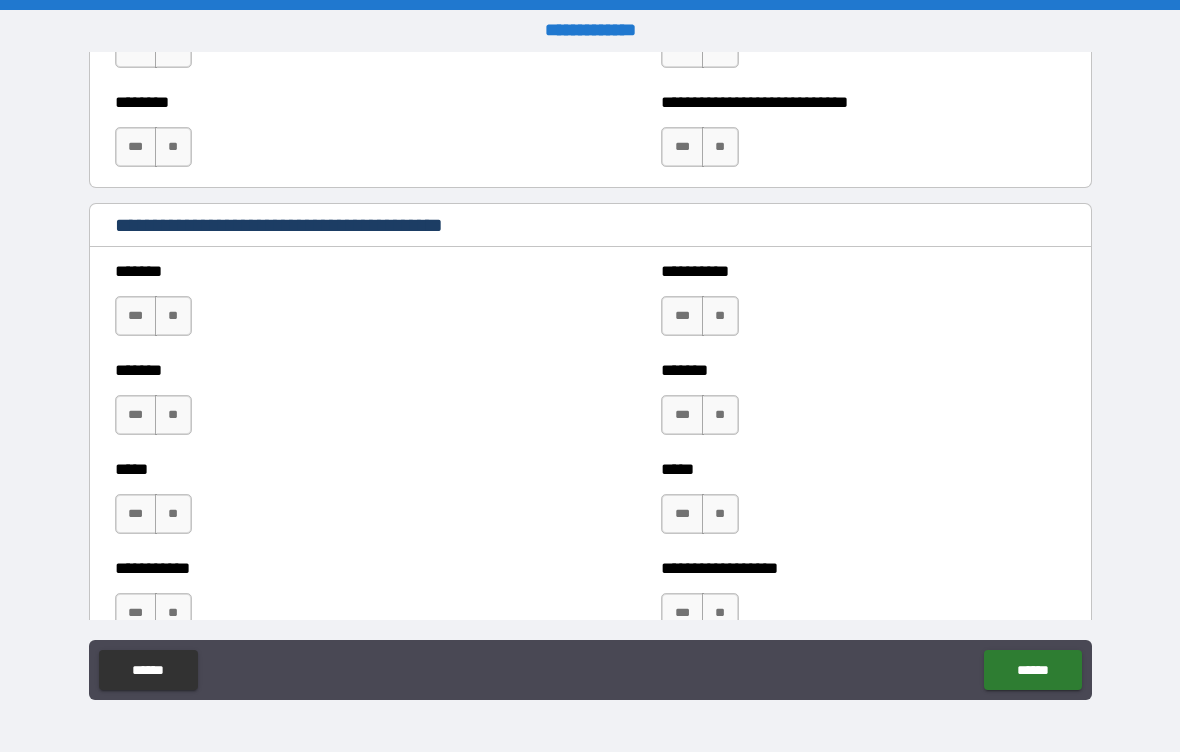 scroll, scrollTop: 1469, scrollLeft: 0, axis: vertical 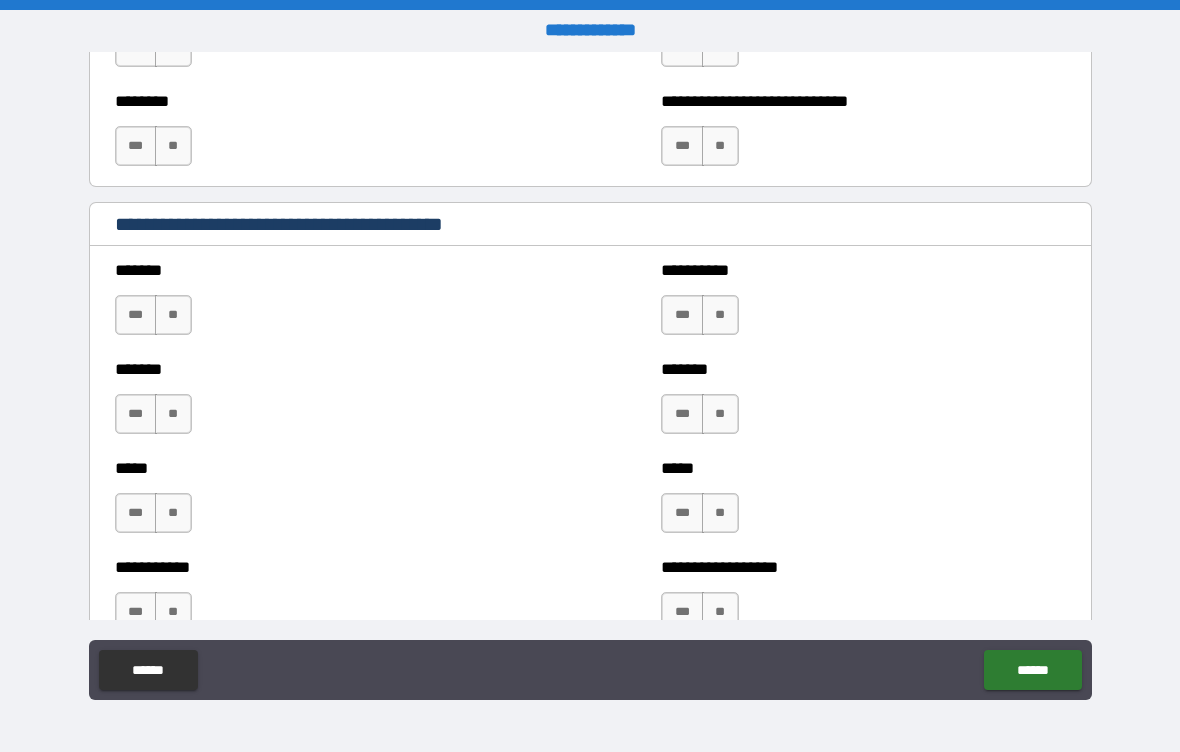click on "**" at bounding box center (173, 315) 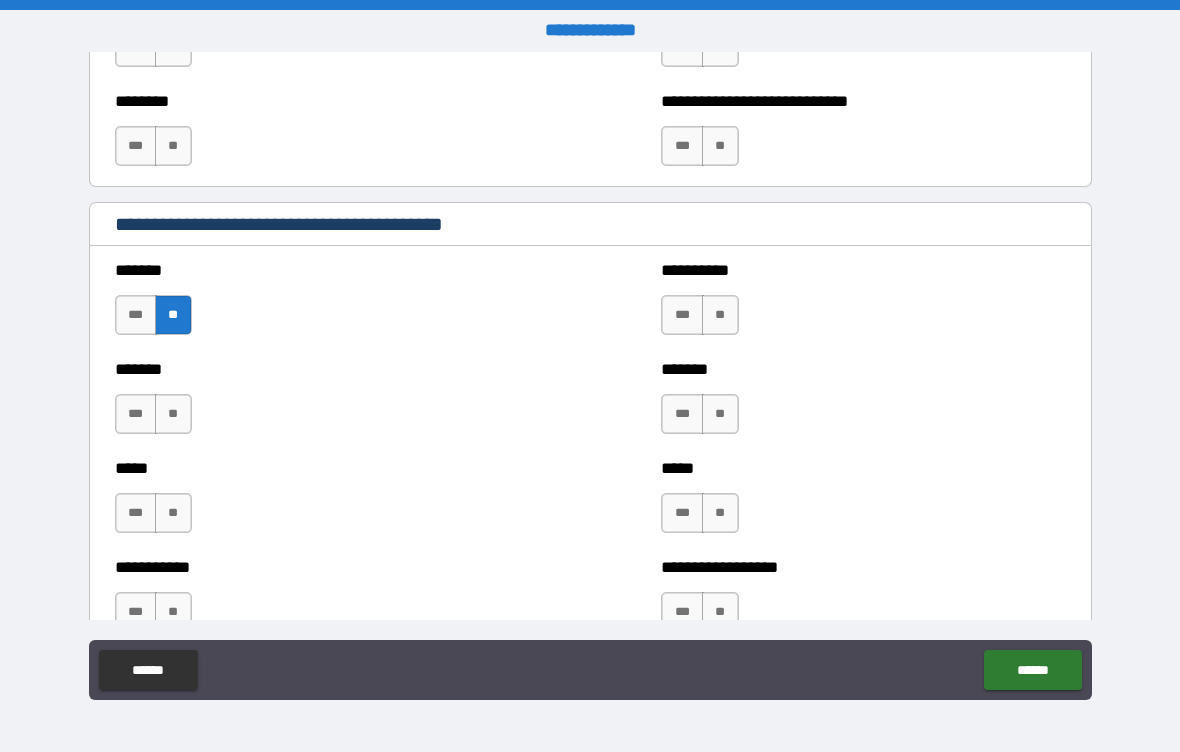click on "**" at bounding box center [720, 315] 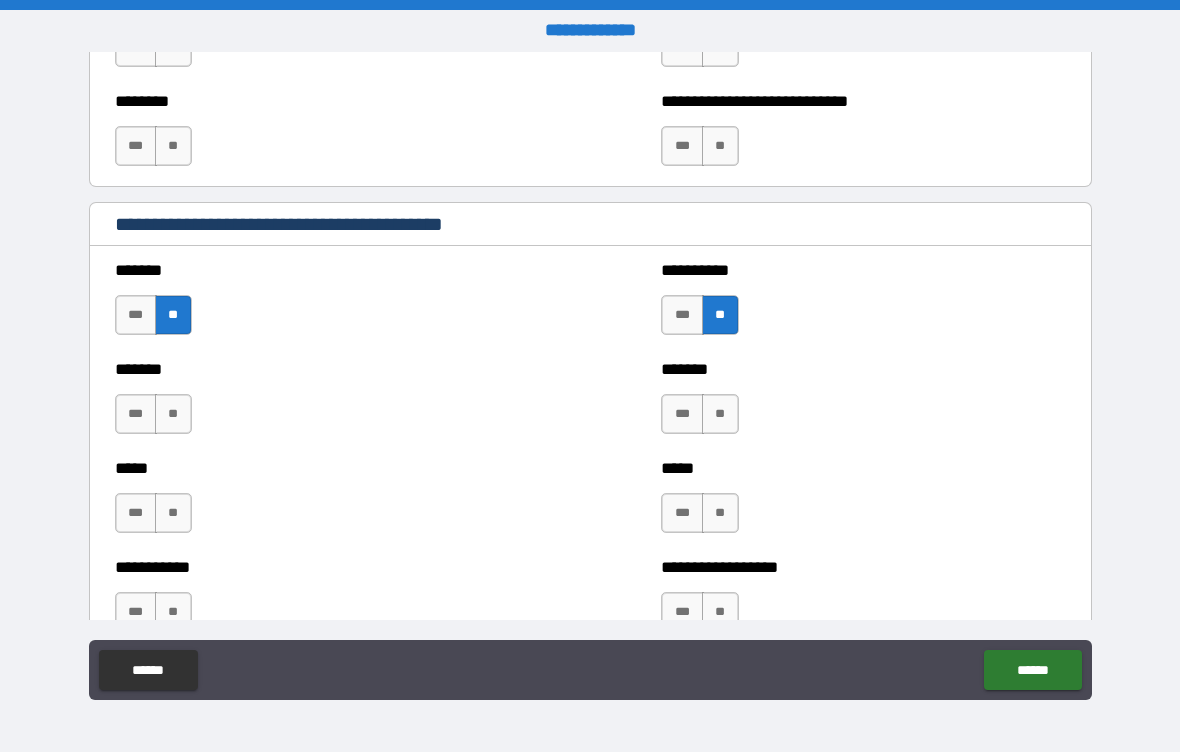 click on "**" at bounding box center [720, 414] 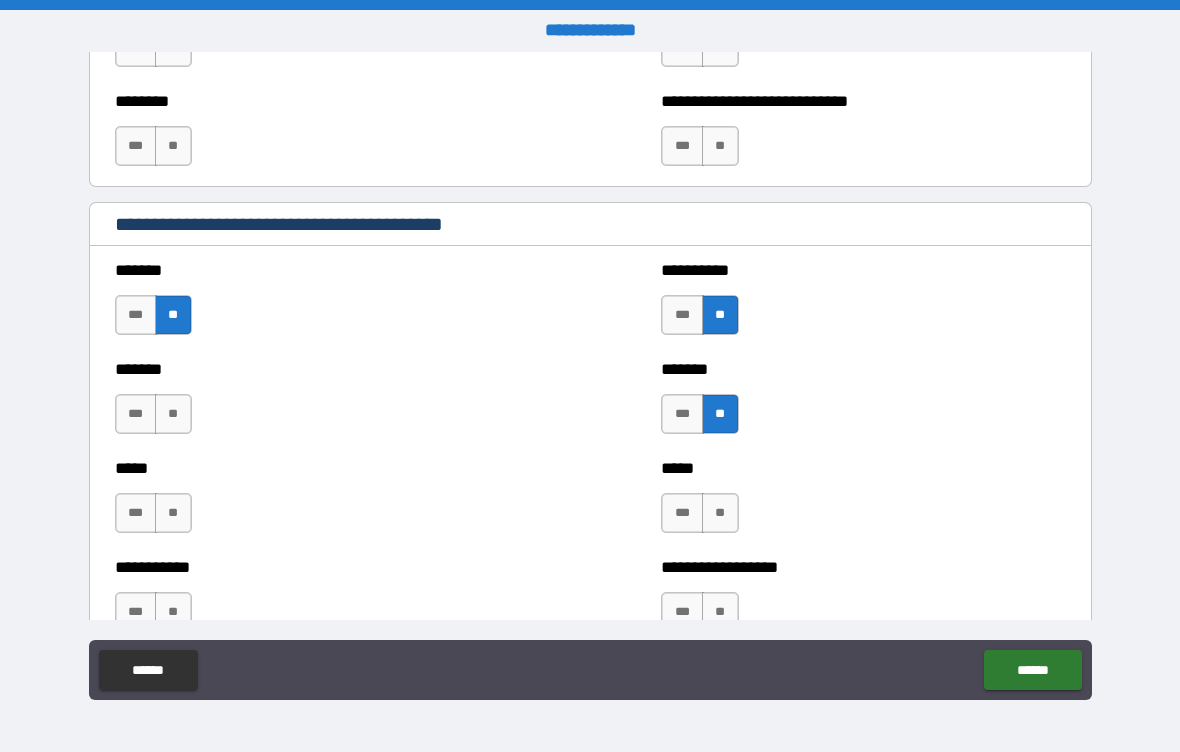 click on "**" at bounding box center (173, 414) 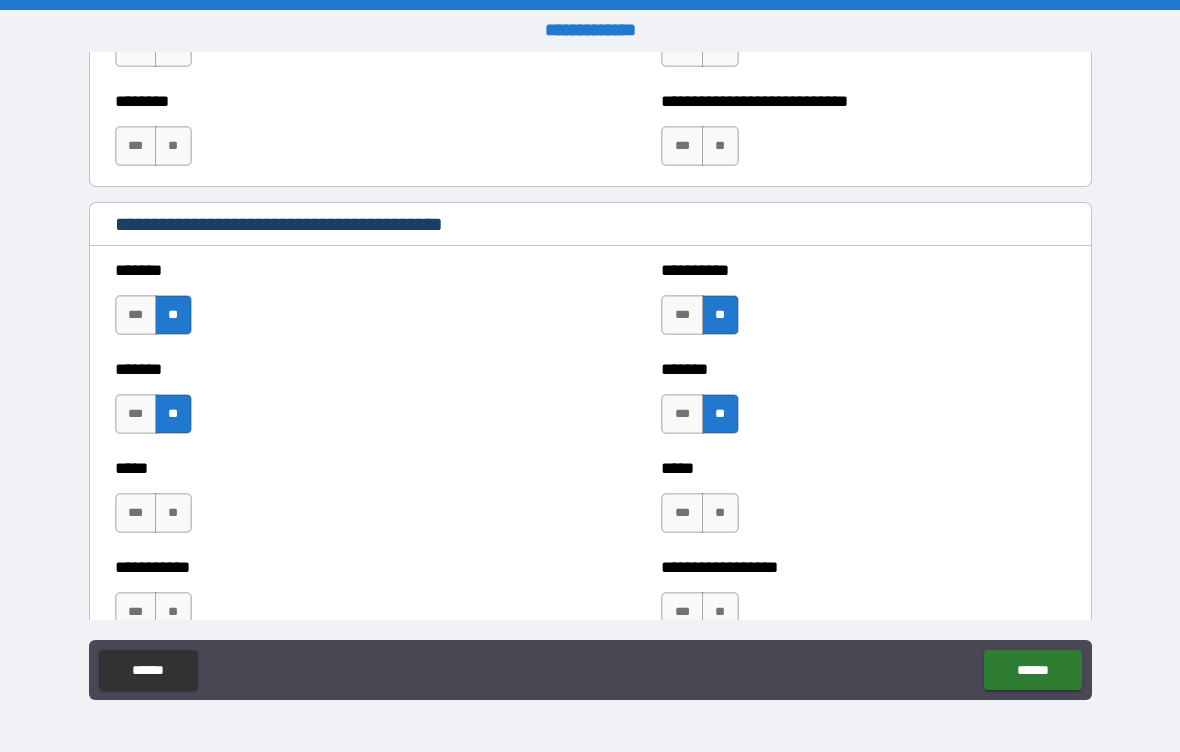 click on "**" at bounding box center [173, 513] 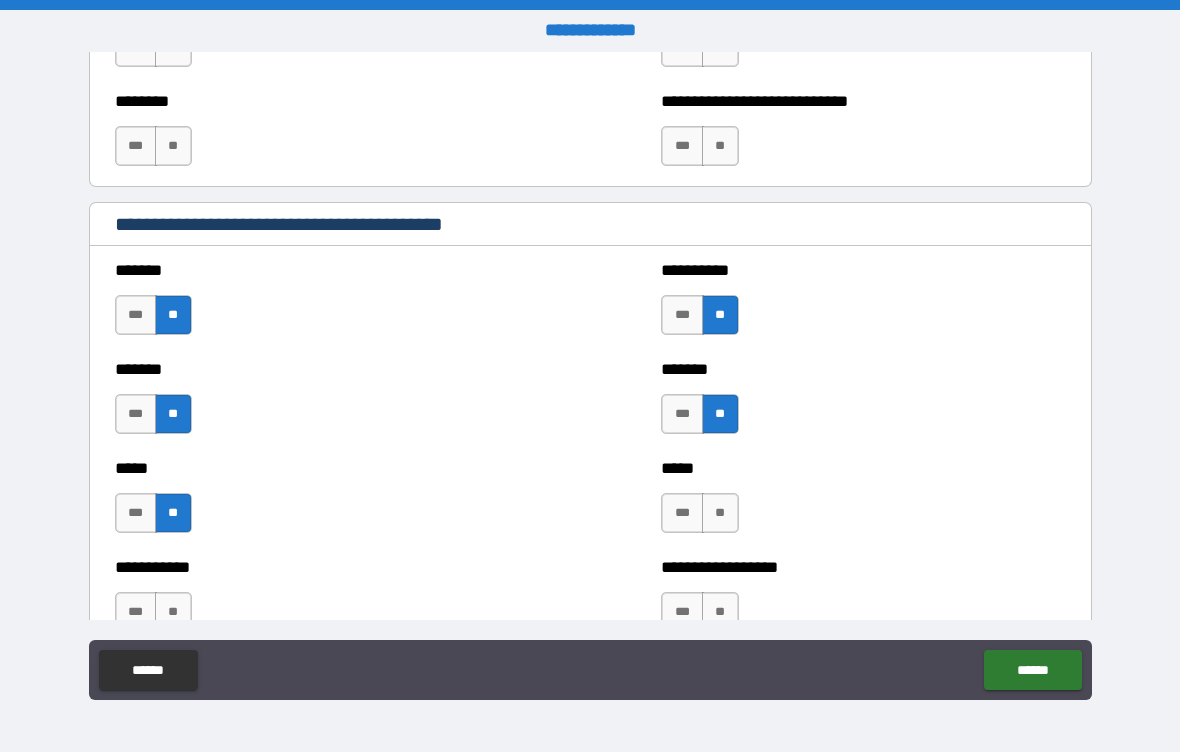 click on "**" at bounding box center (720, 513) 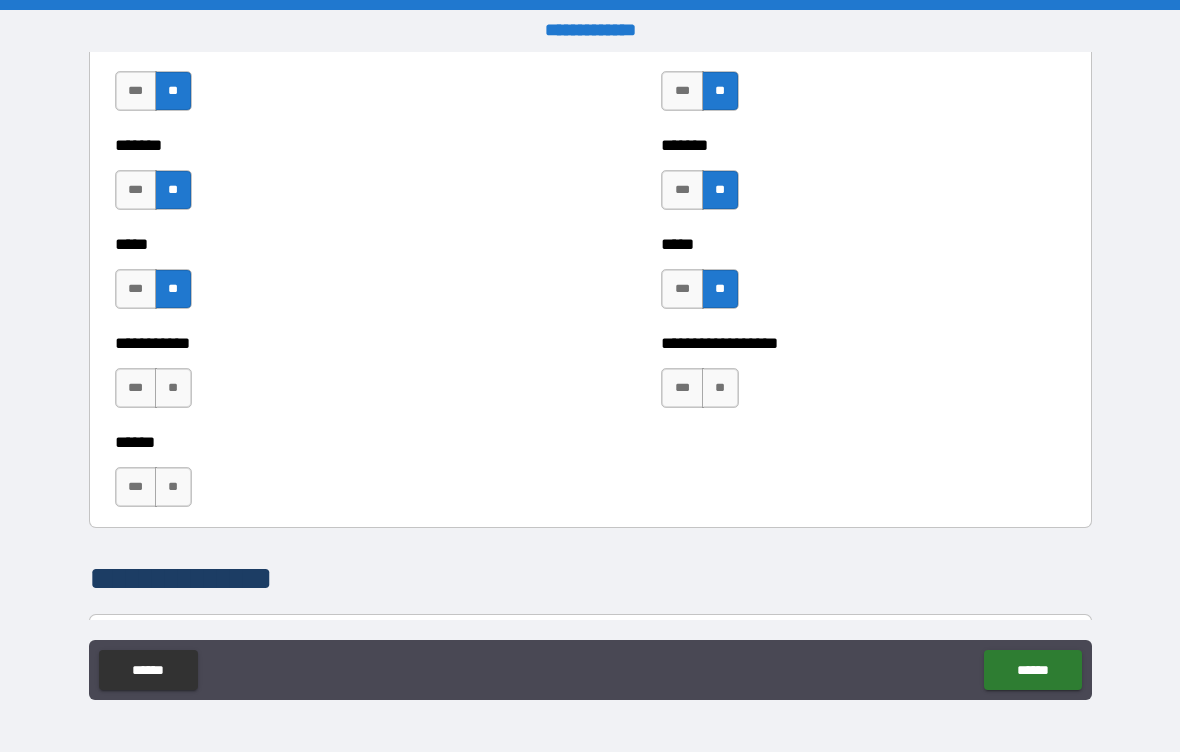 scroll, scrollTop: 1711, scrollLeft: 0, axis: vertical 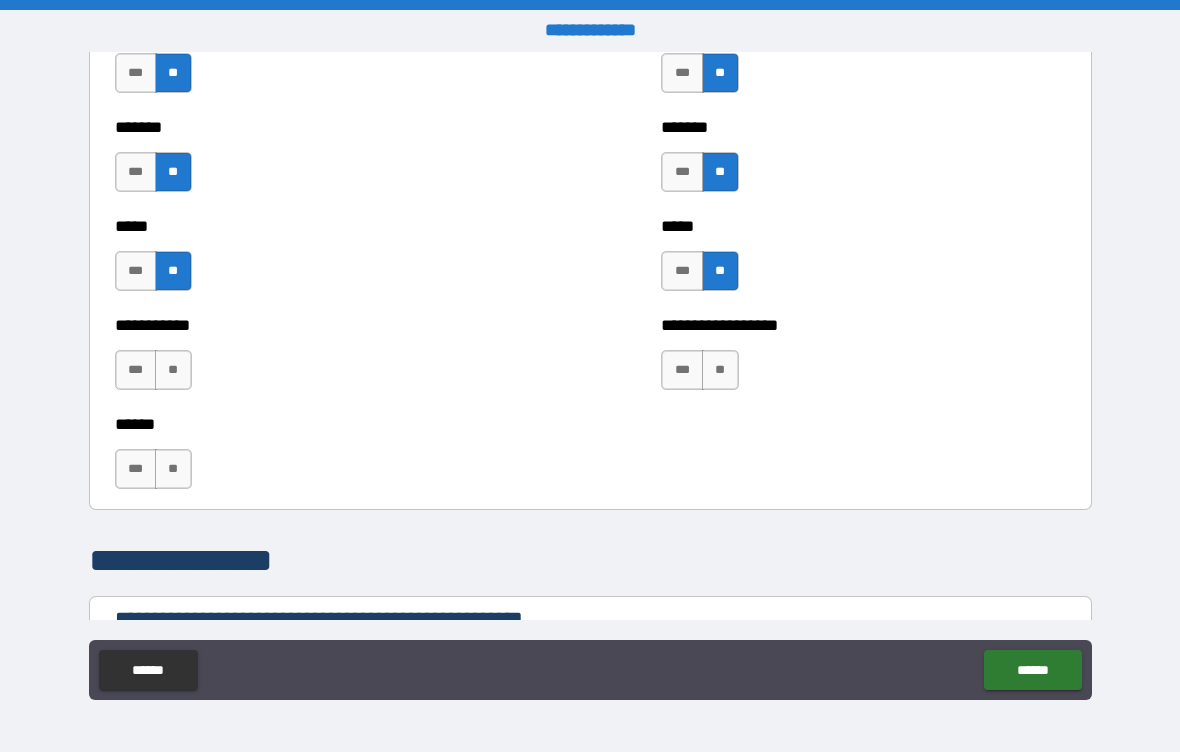 click on "**" at bounding box center (720, 370) 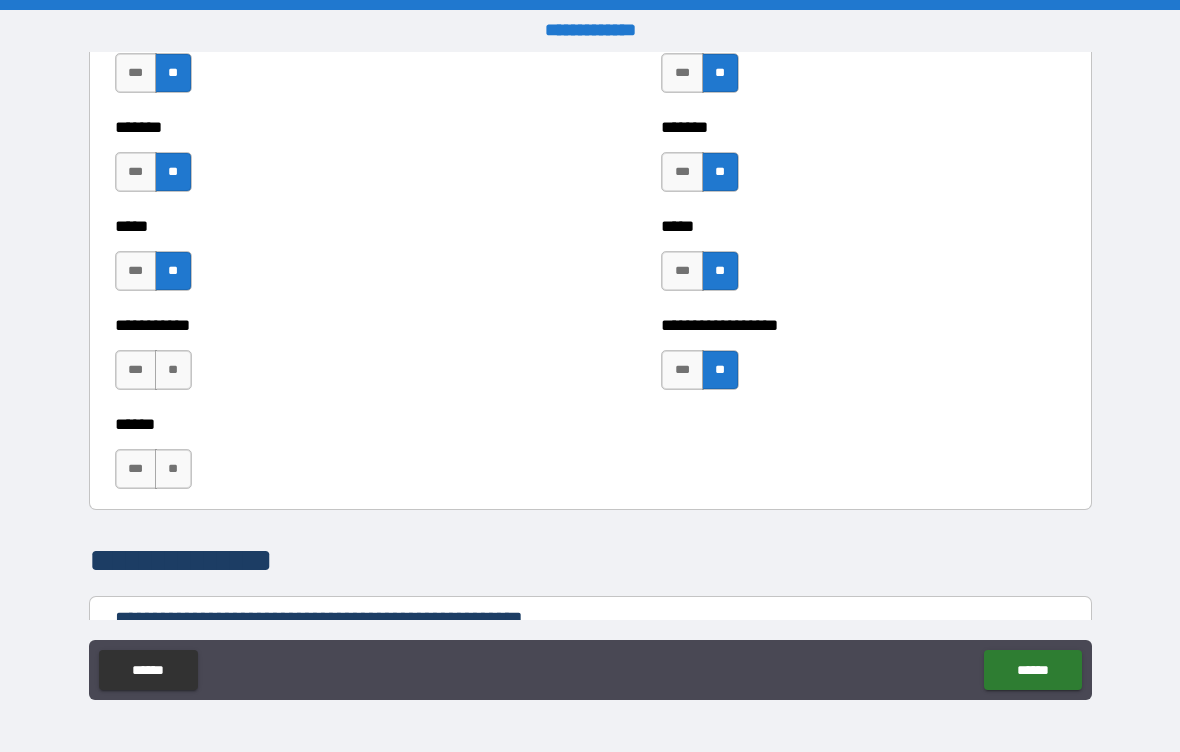 click on "**" at bounding box center (173, 370) 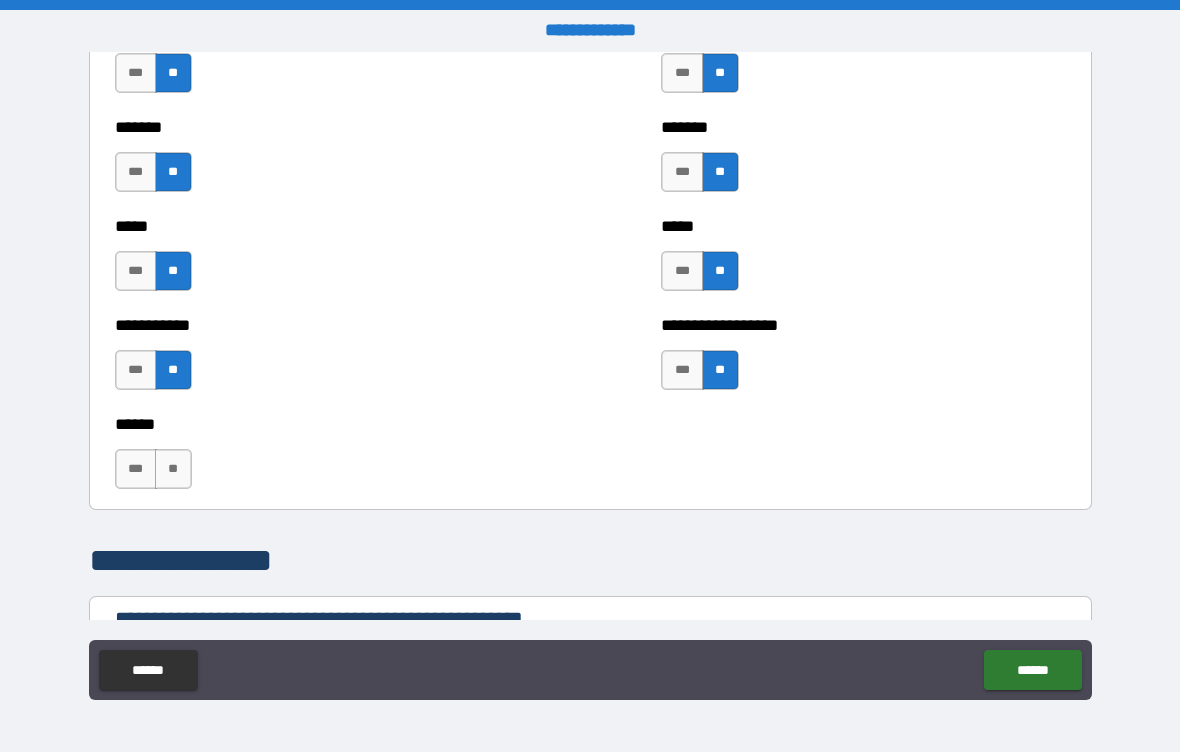 click on "**" at bounding box center [173, 469] 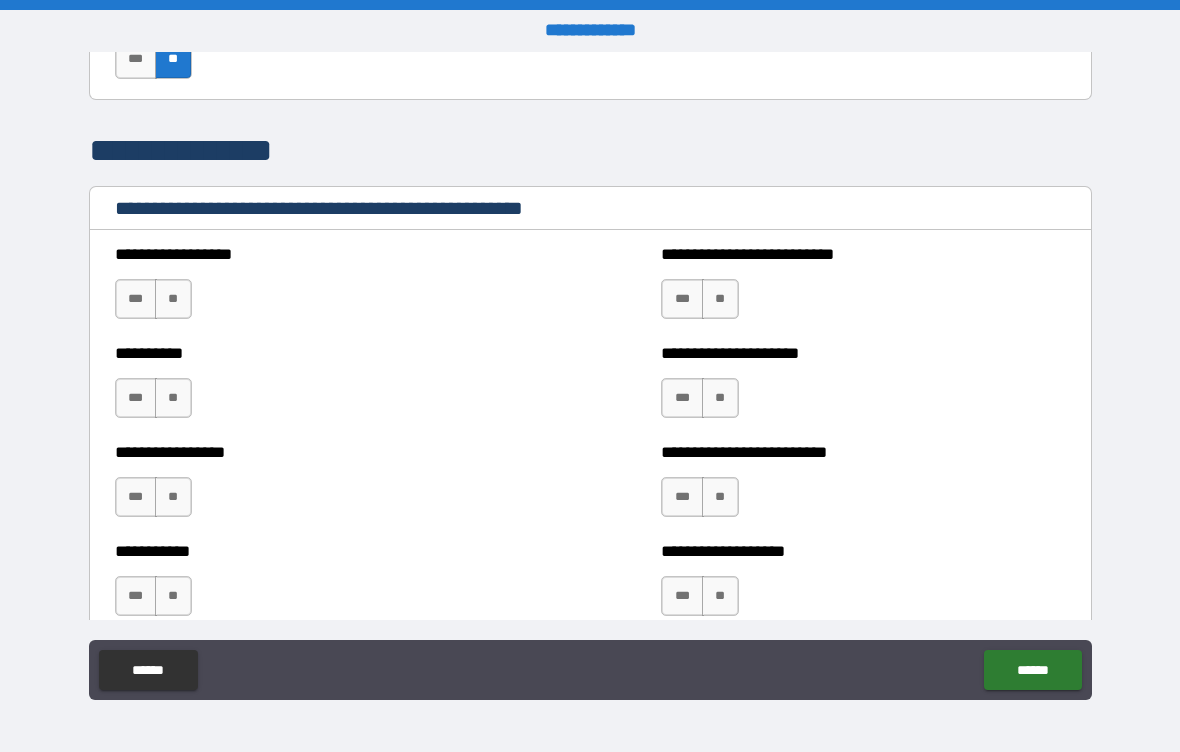 scroll, scrollTop: 2122, scrollLeft: 0, axis: vertical 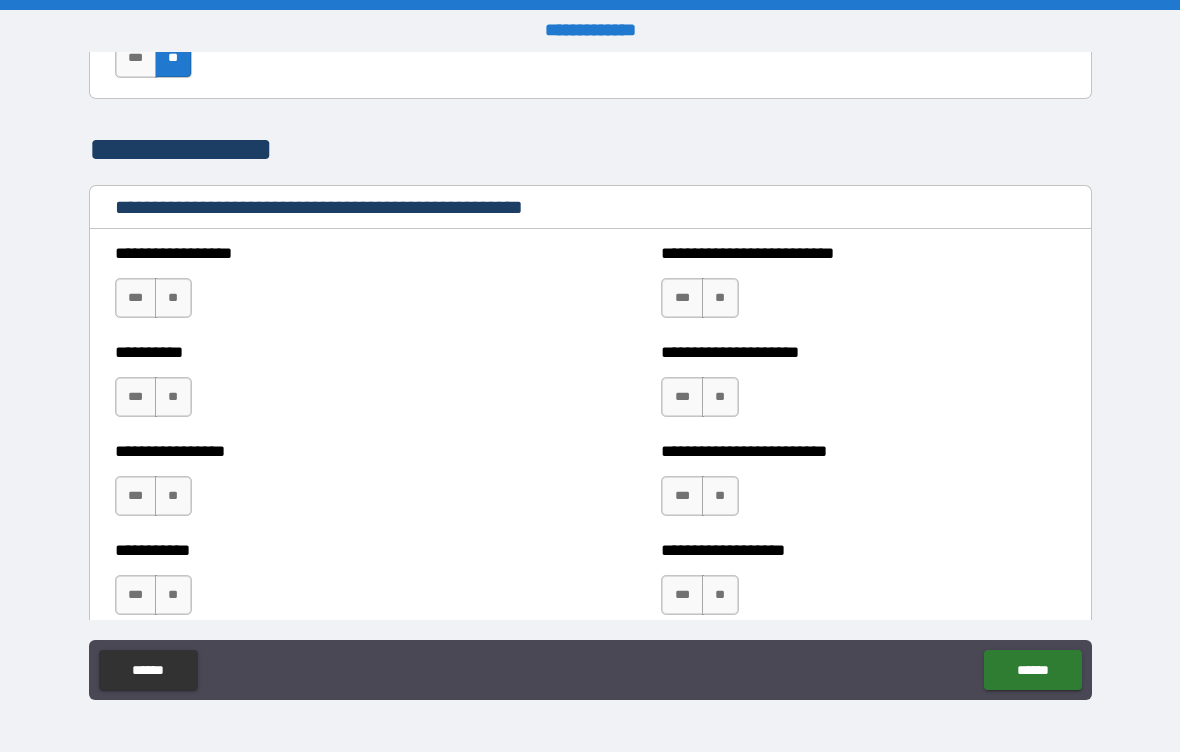 click on "**" at bounding box center (173, 298) 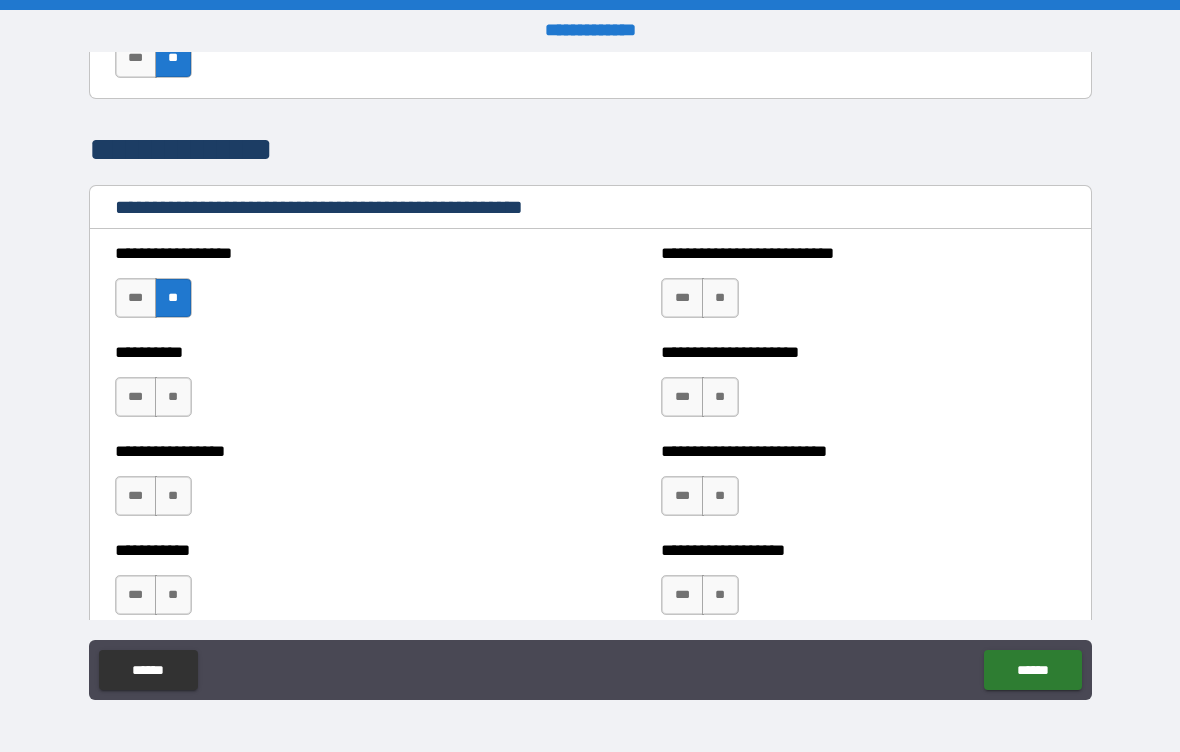 click on "**" at bounding box center (173, 397) 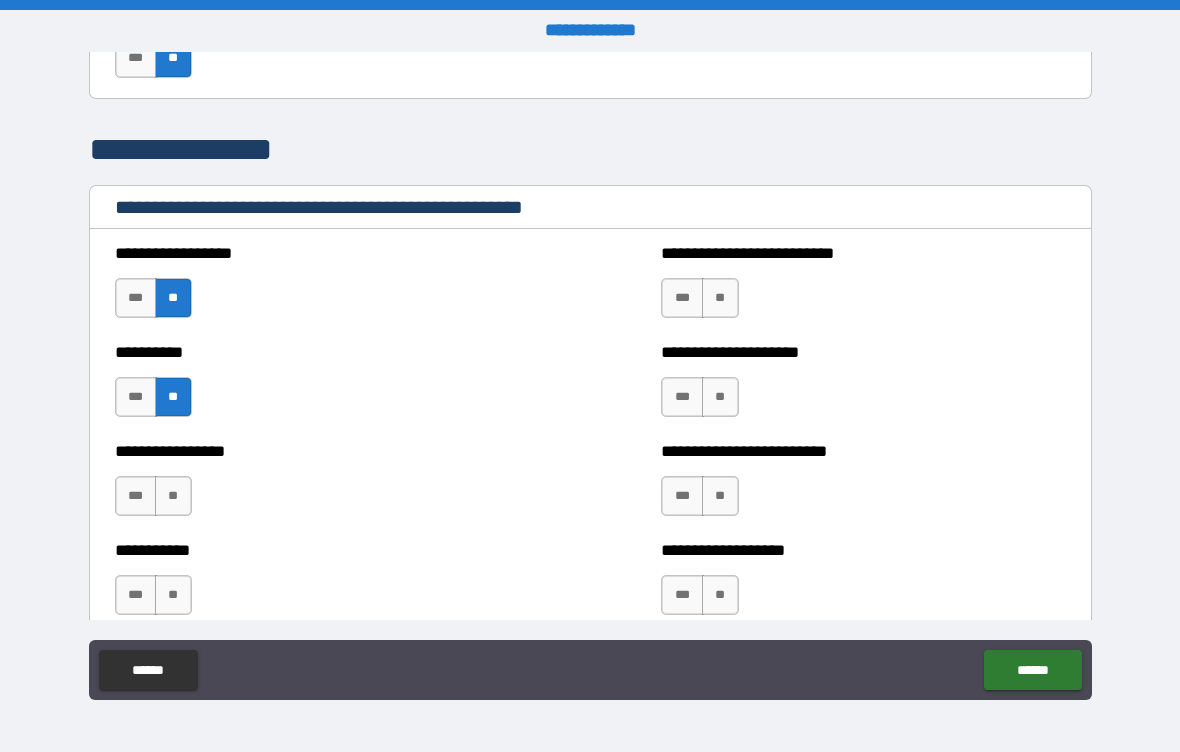click on "**" at bounding box center [720, 298] 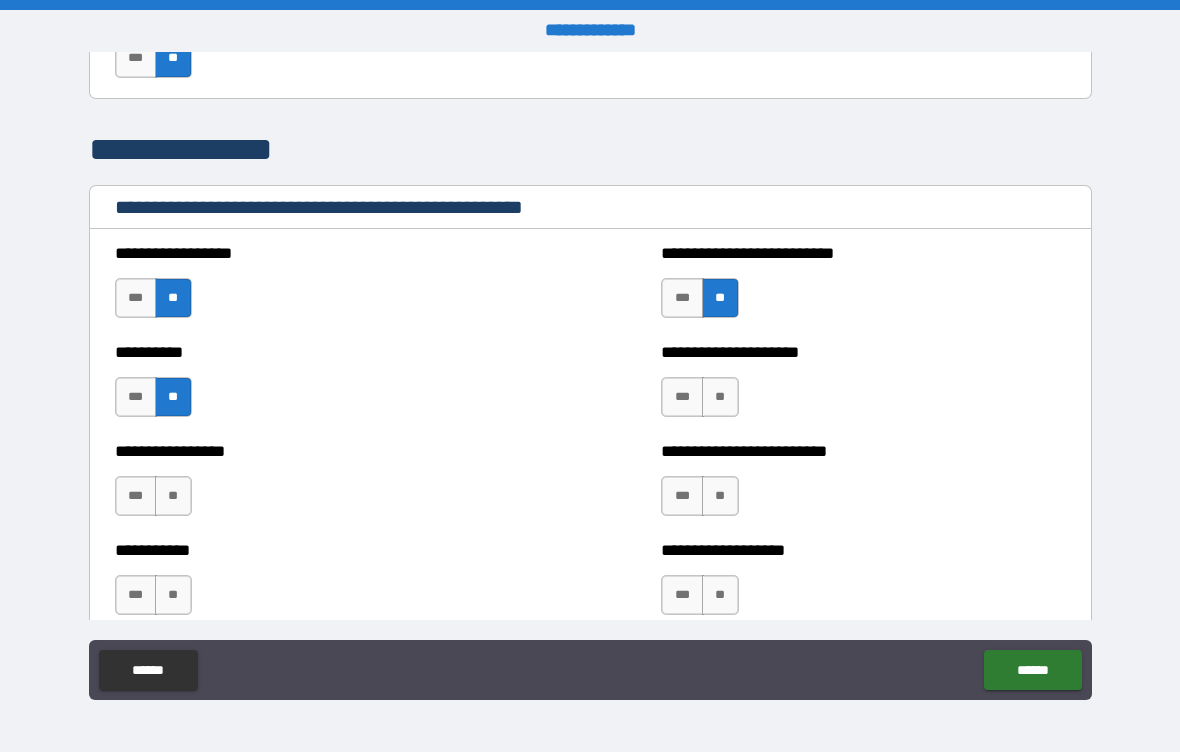 click on "**" at bounding box center [720, 397] 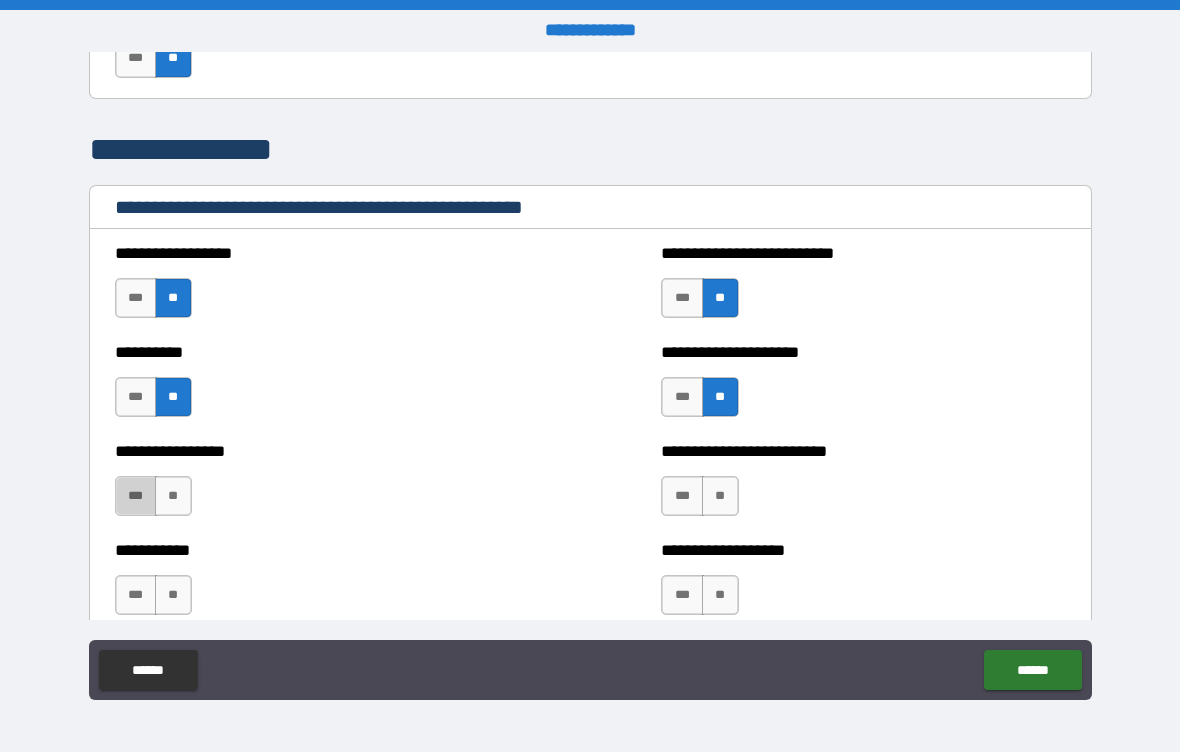 click on "***" at bounding box center [136, 496] 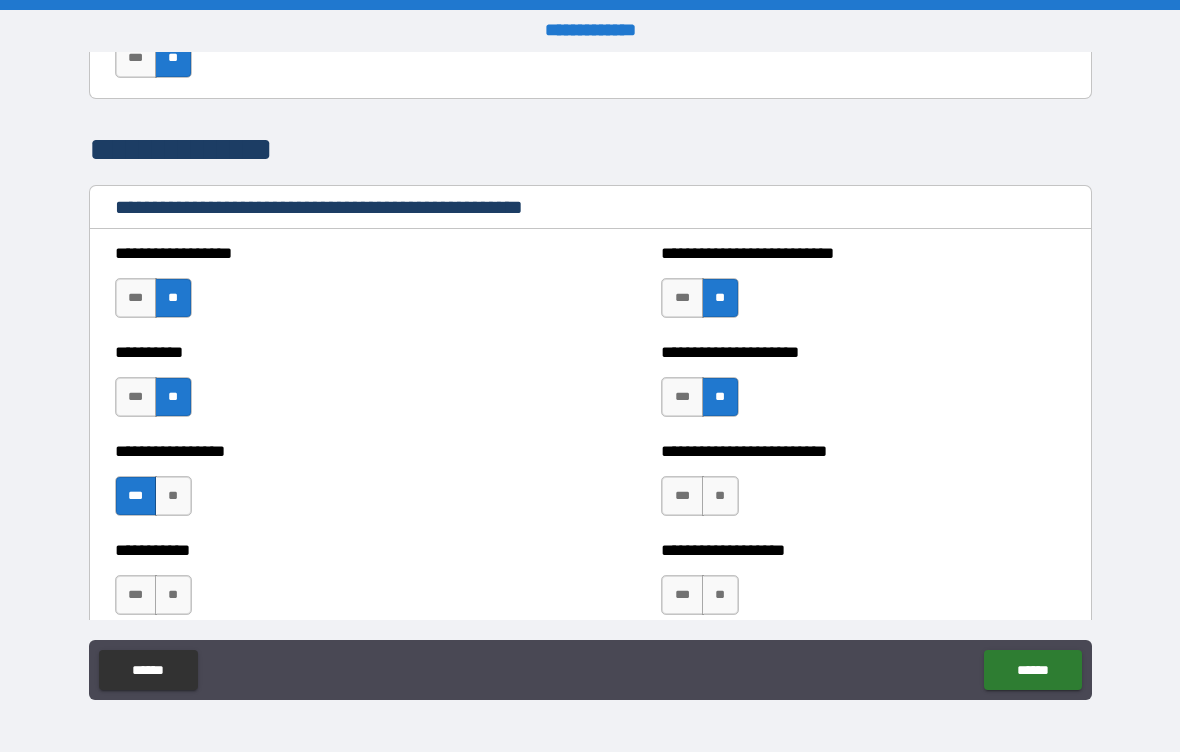 click on "***" at bounding box center (682, 496) 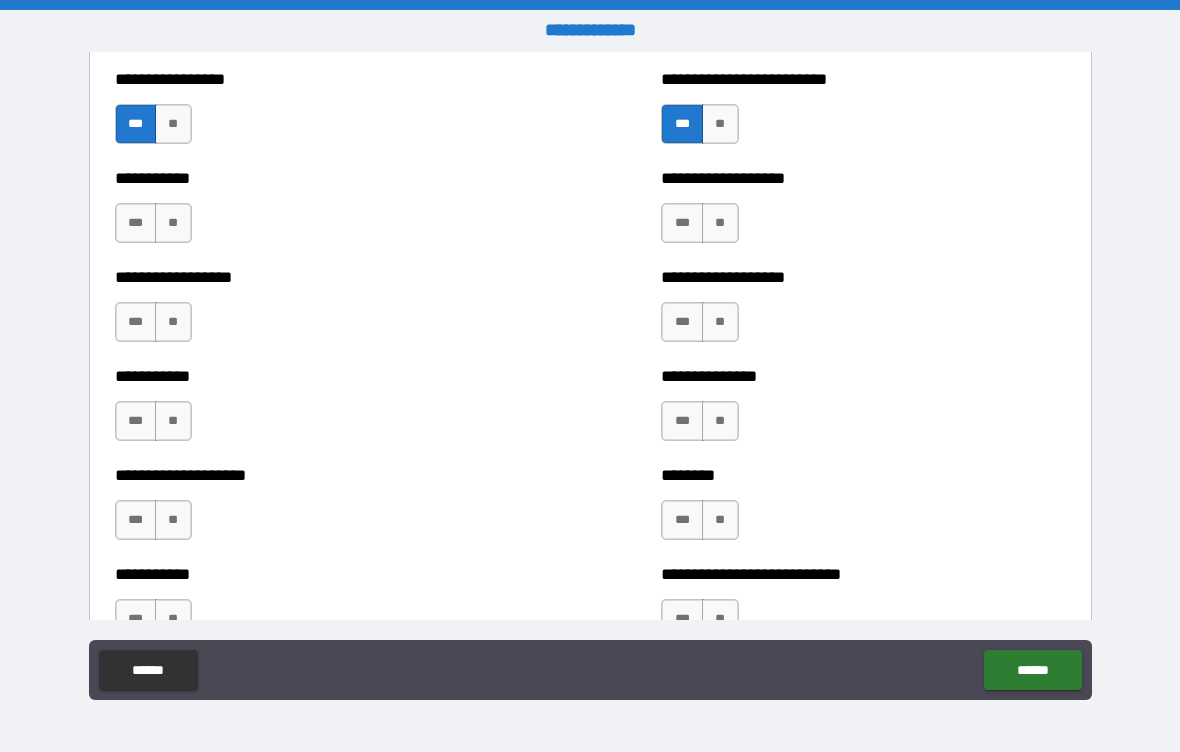 scroll, scrollTop: 2494, scrollLeft: 0, axis: vertical 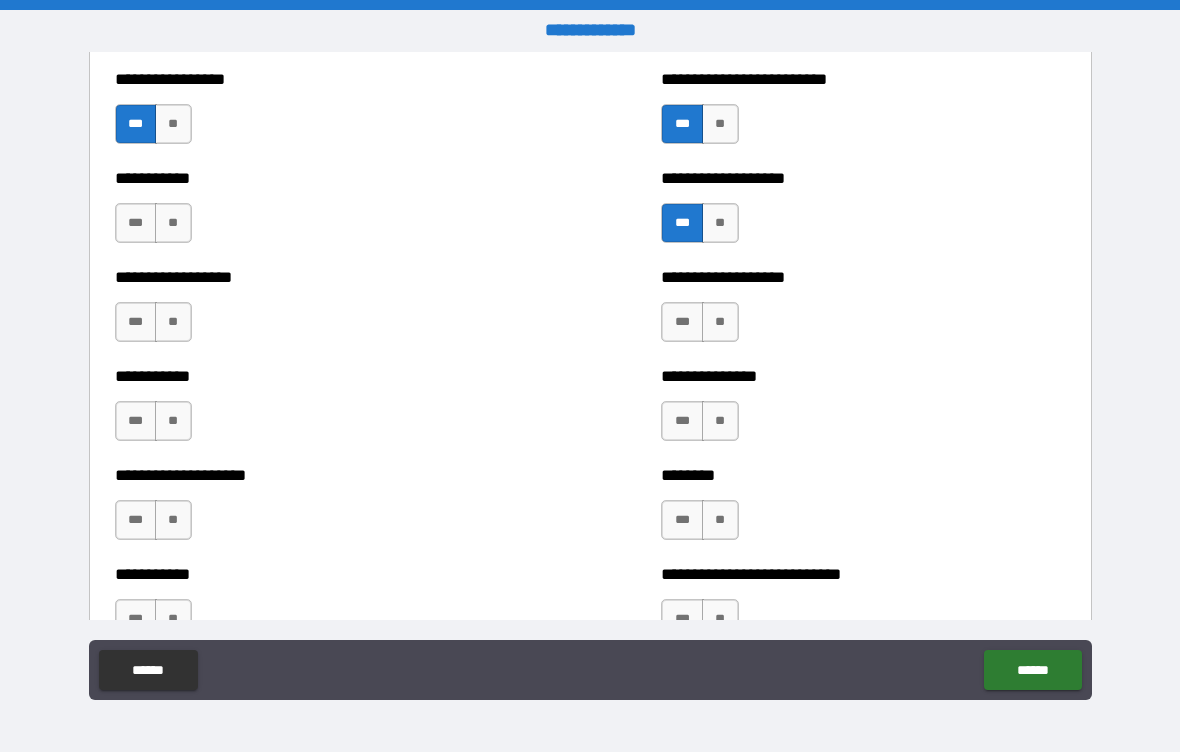 click on "**" at bounding box center [173, 223] 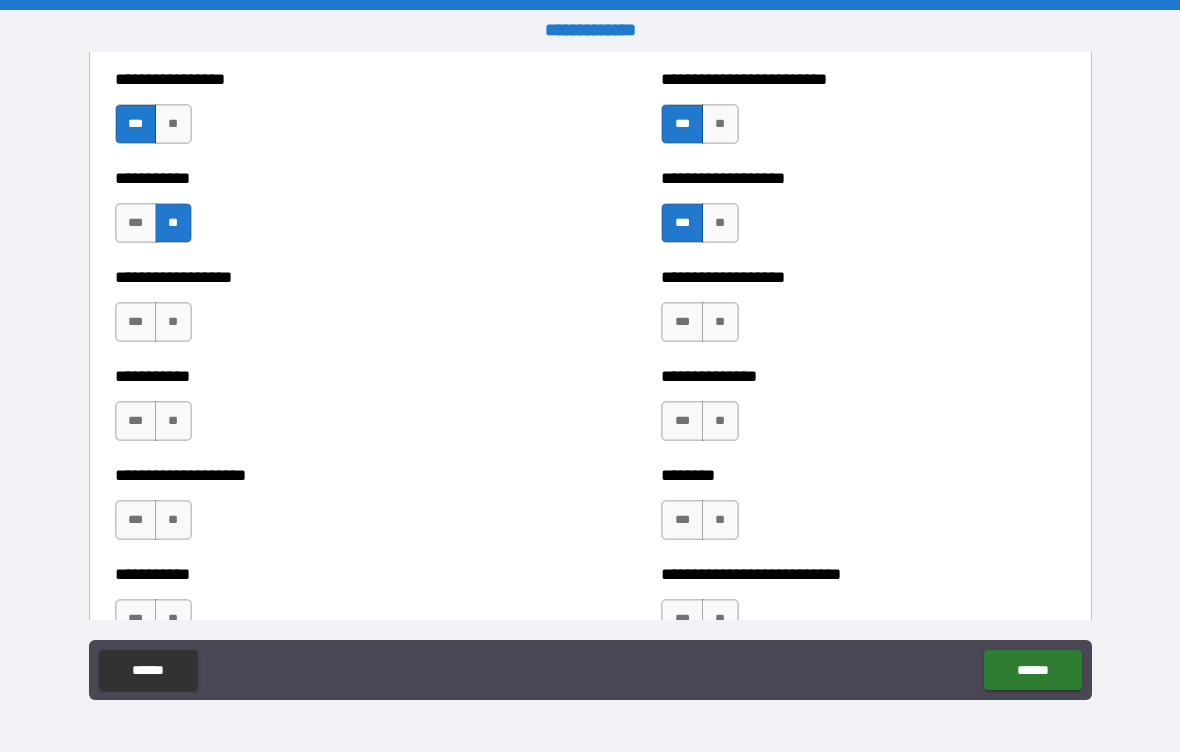 click on "**" at bounding box center [173, 322] 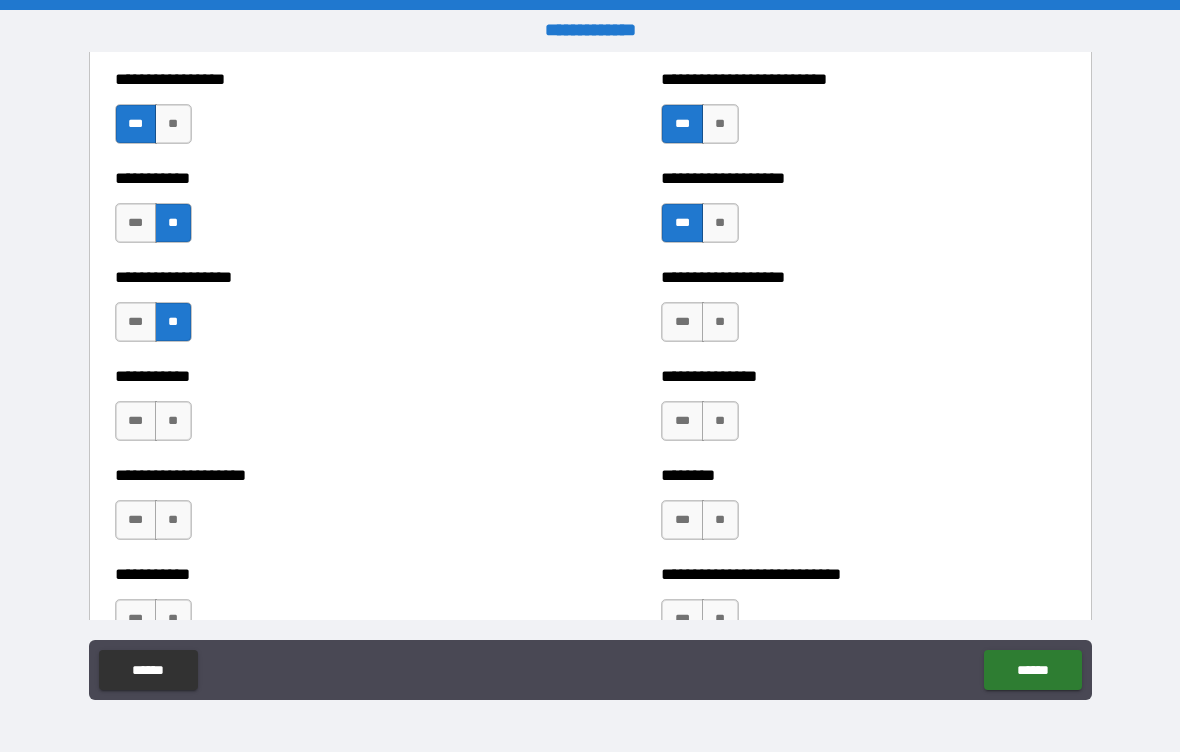 click on "**" at bounding box center (173, 421) 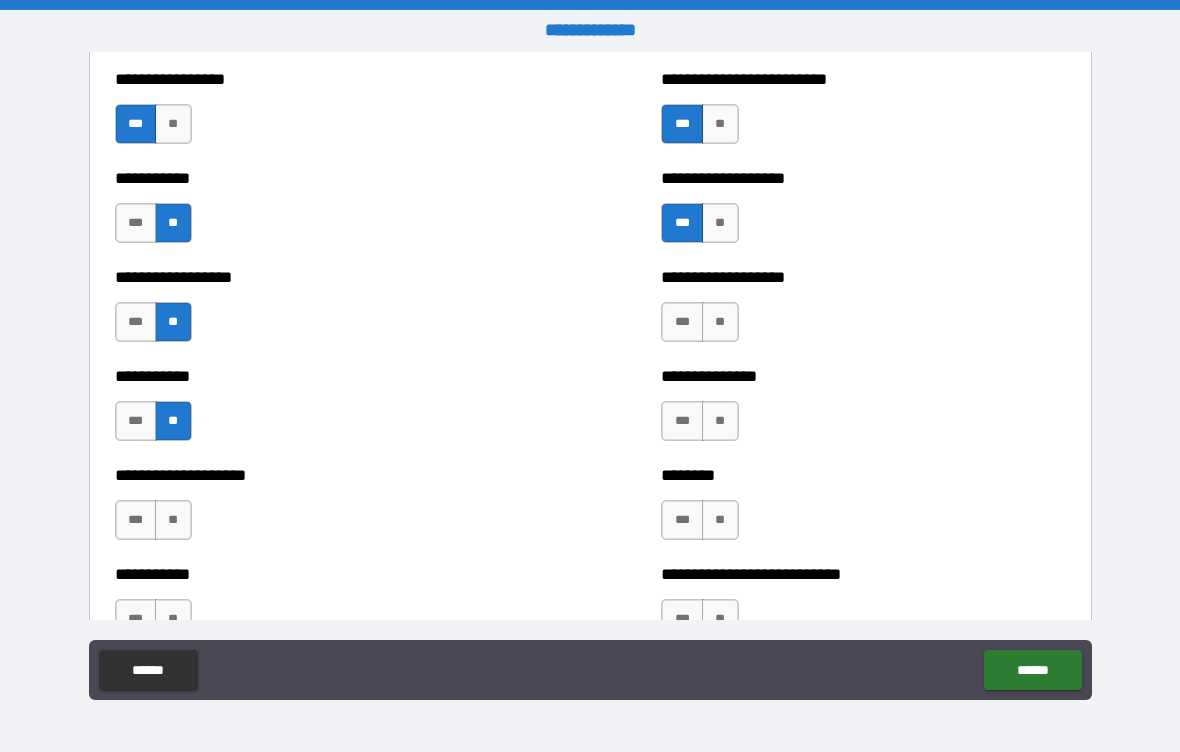 click on "**" at bounding box center (173, 520) 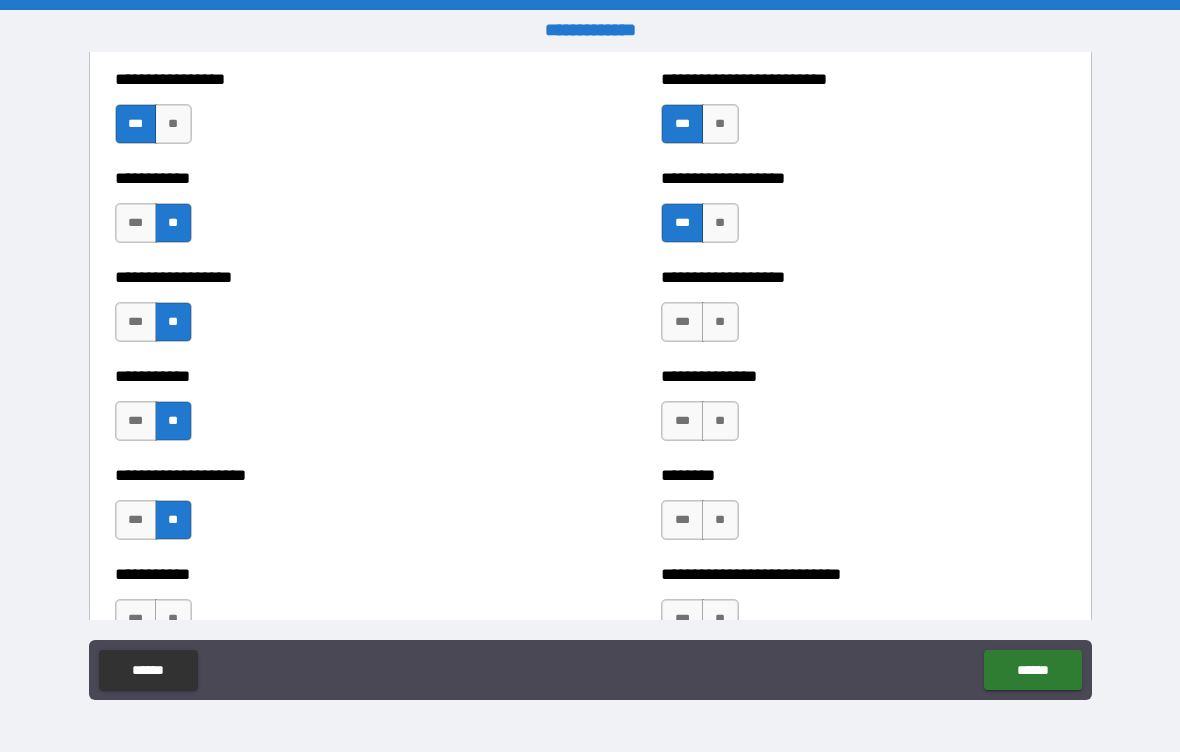 click on "**" at bounding box center (720, 520) 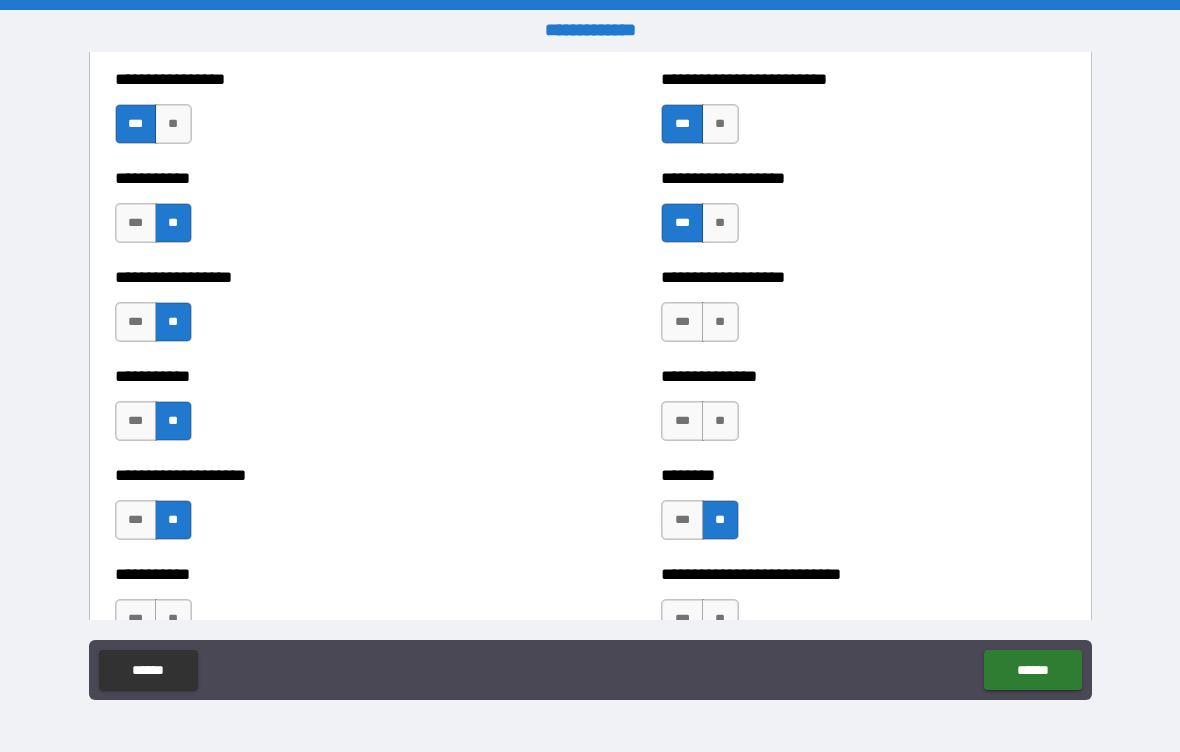 click on "**" at bounding box center (720, 421) 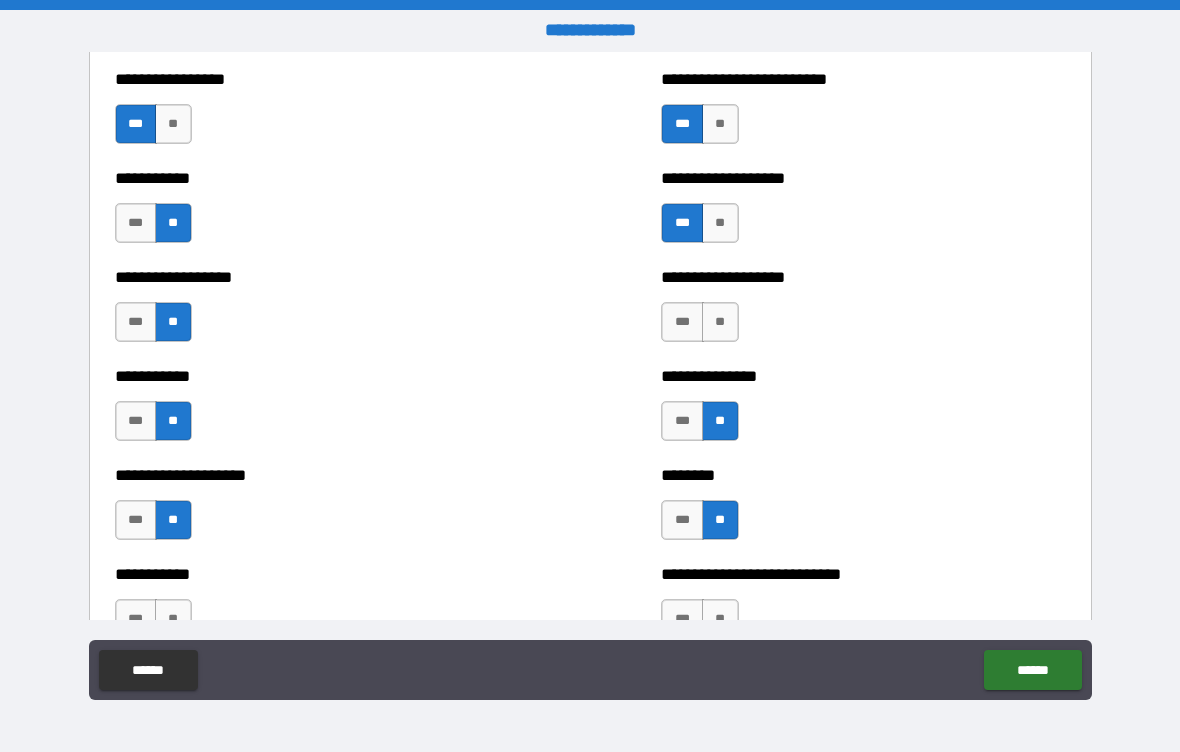 click on "**" at bounding box center [720, 322] 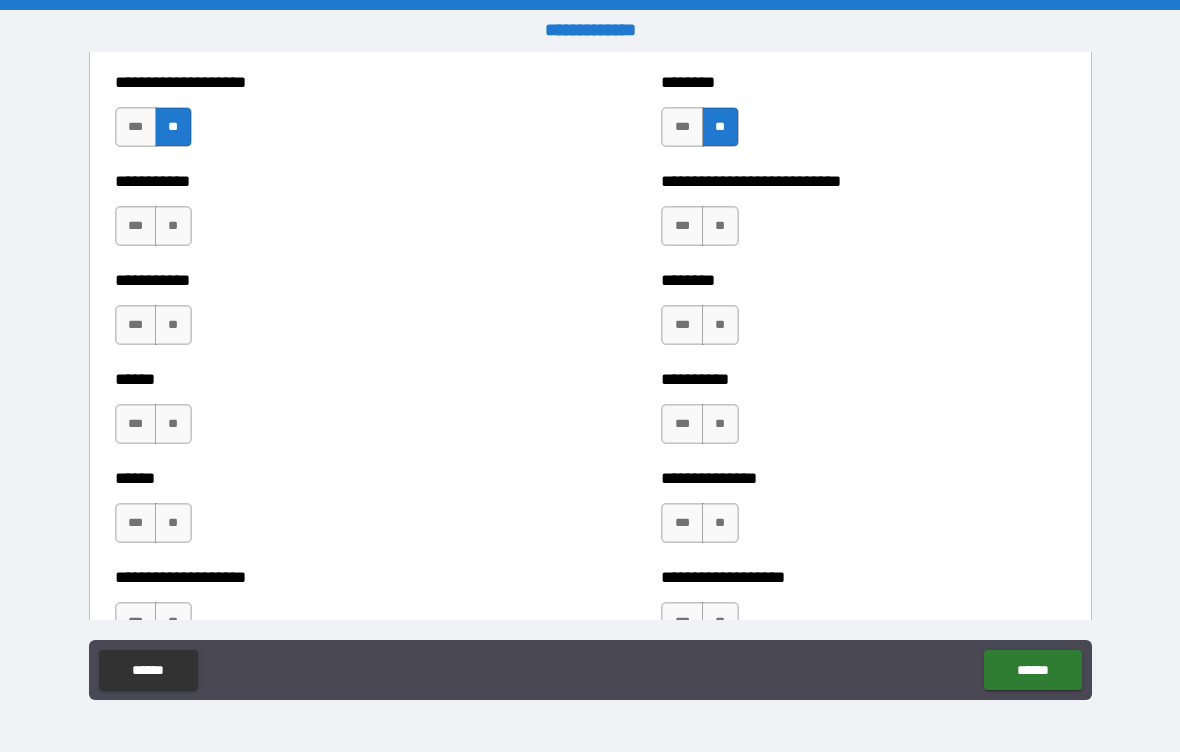 scroll, scrollTop: 2890, scrollLeft: 0, axis: vertical 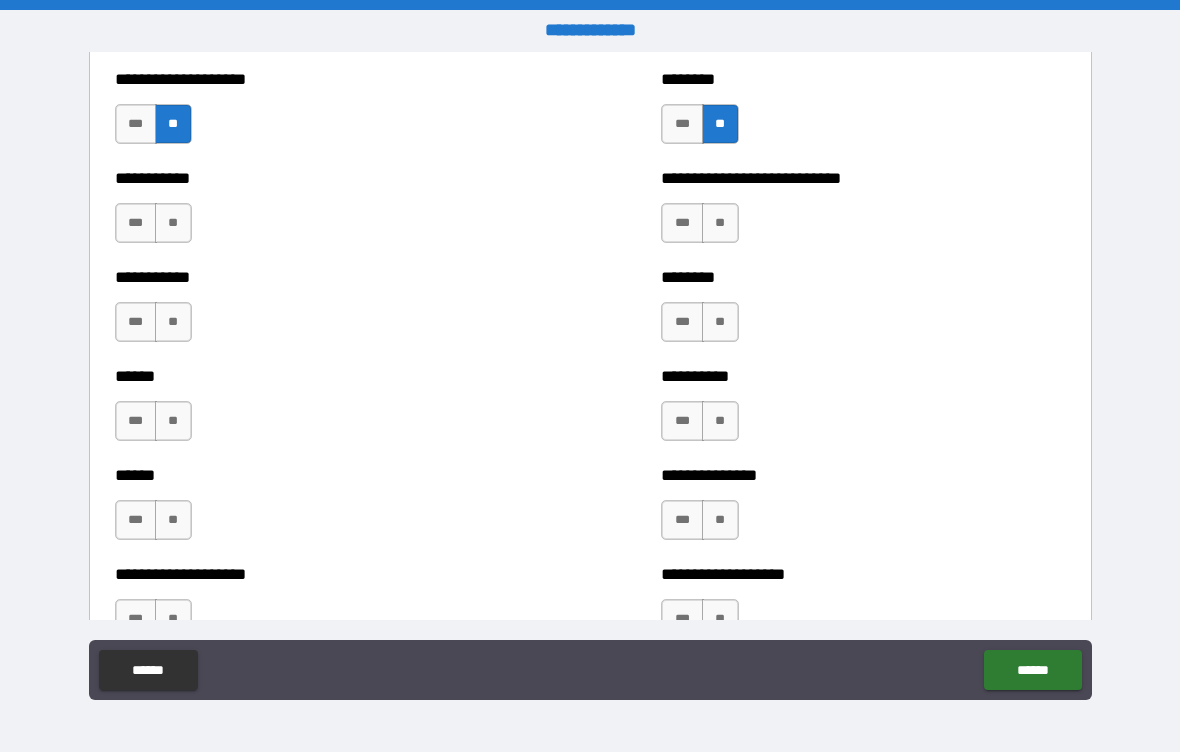 click on "**" at bounding box center [720, 223] 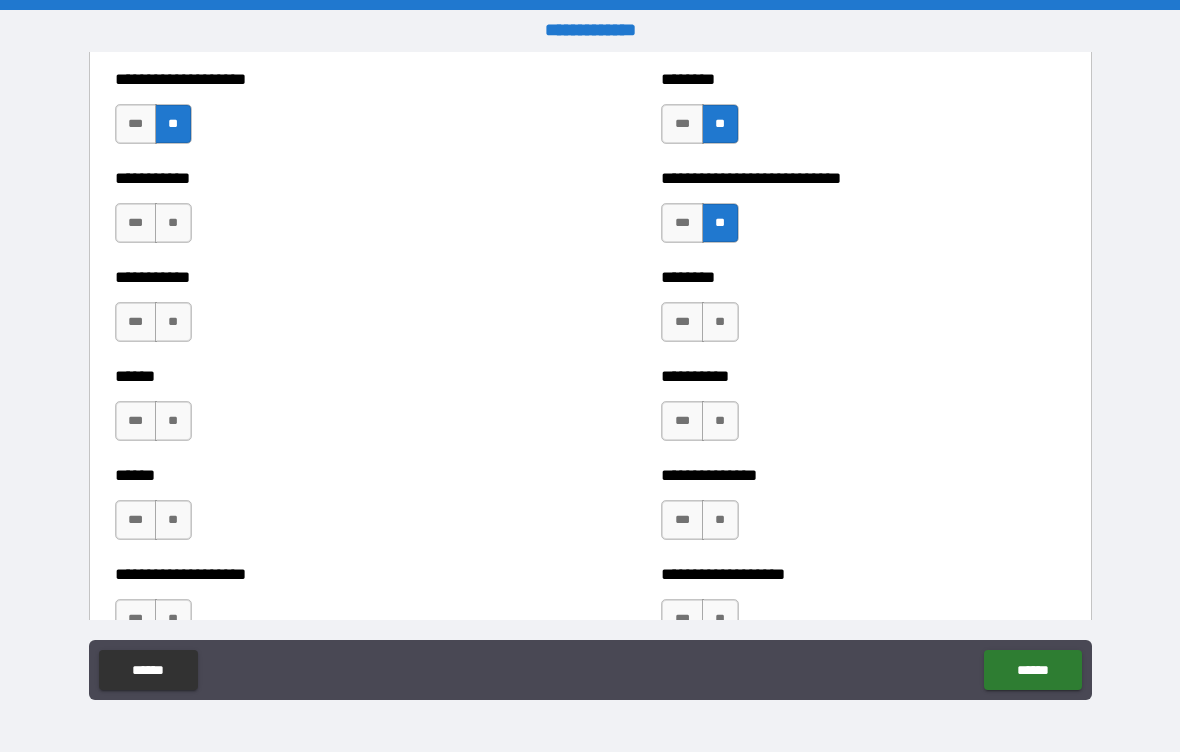 click on "**" at bounding box center (720, 322) 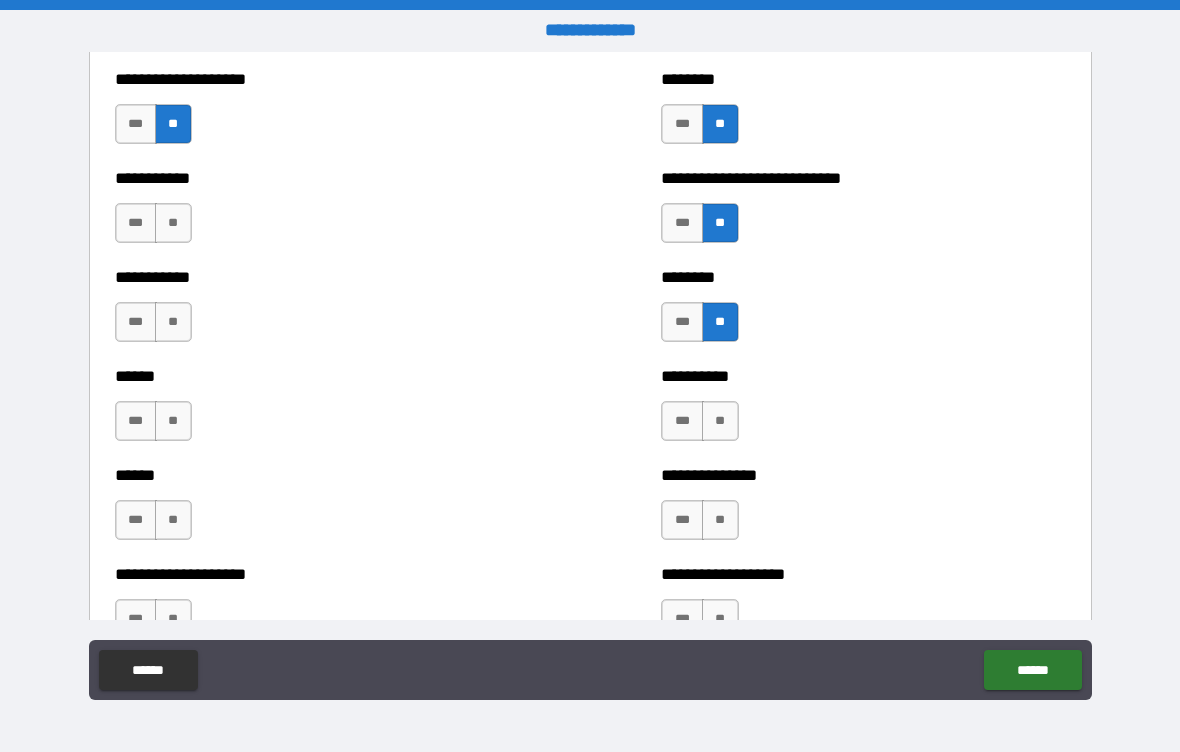 click on "**" at bounding box center [720, 421] 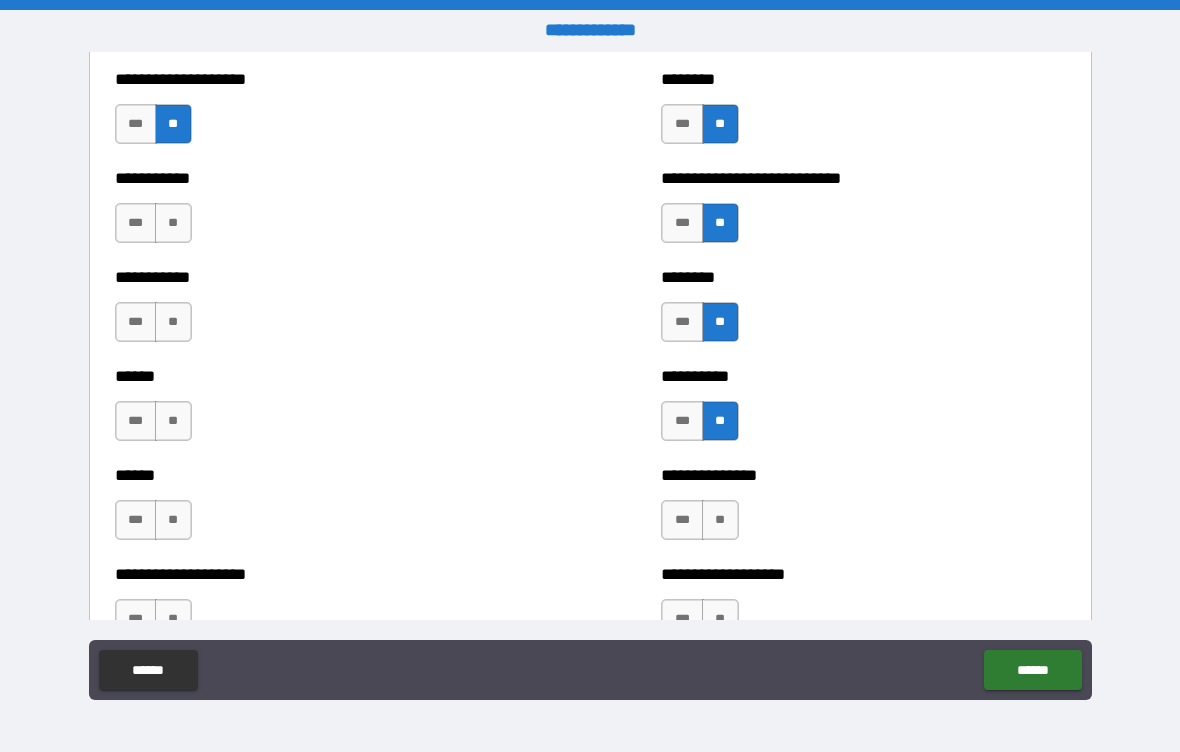 click on "**" at bounding box center (720, 520) 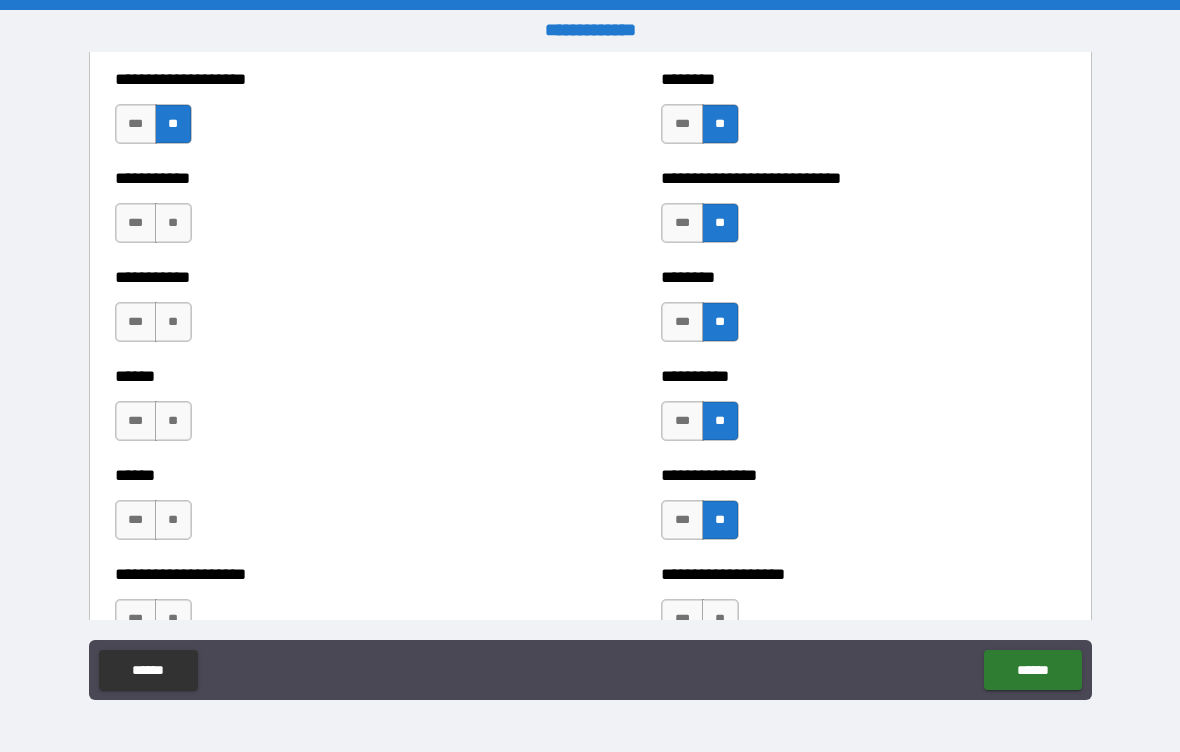 click on "**" at bounding box center [173, 223] 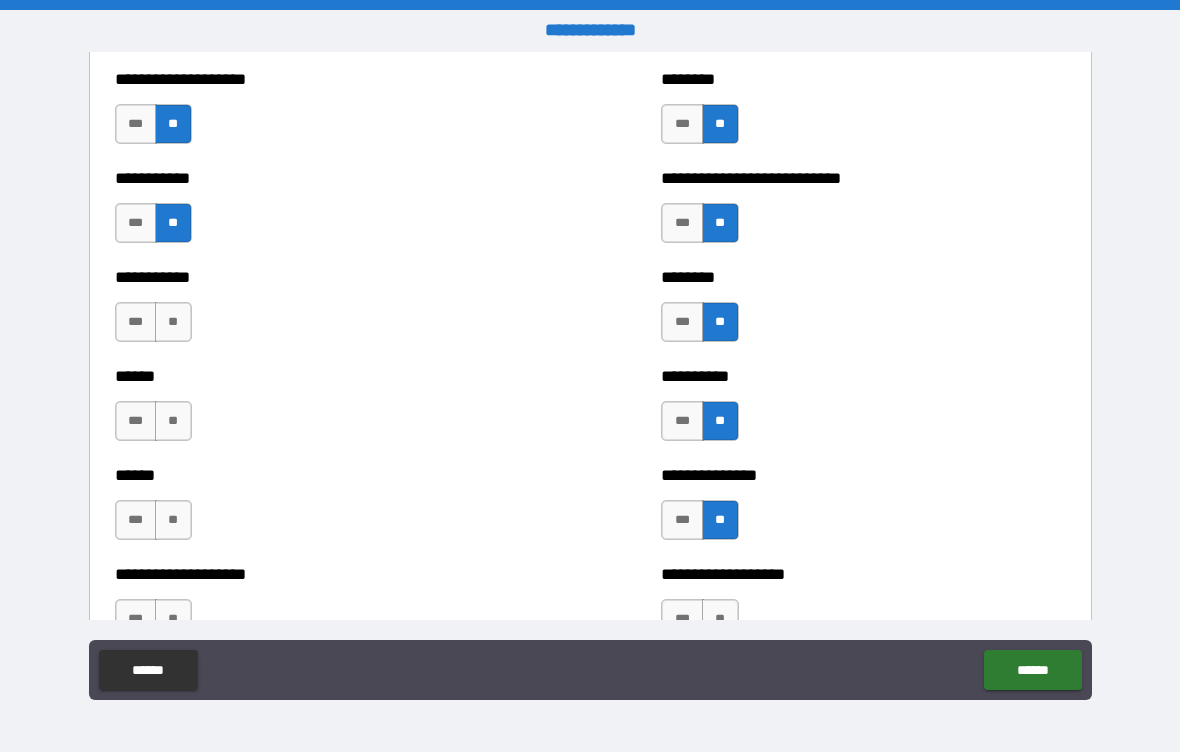 click on "**" at bounding box center [173, 322] 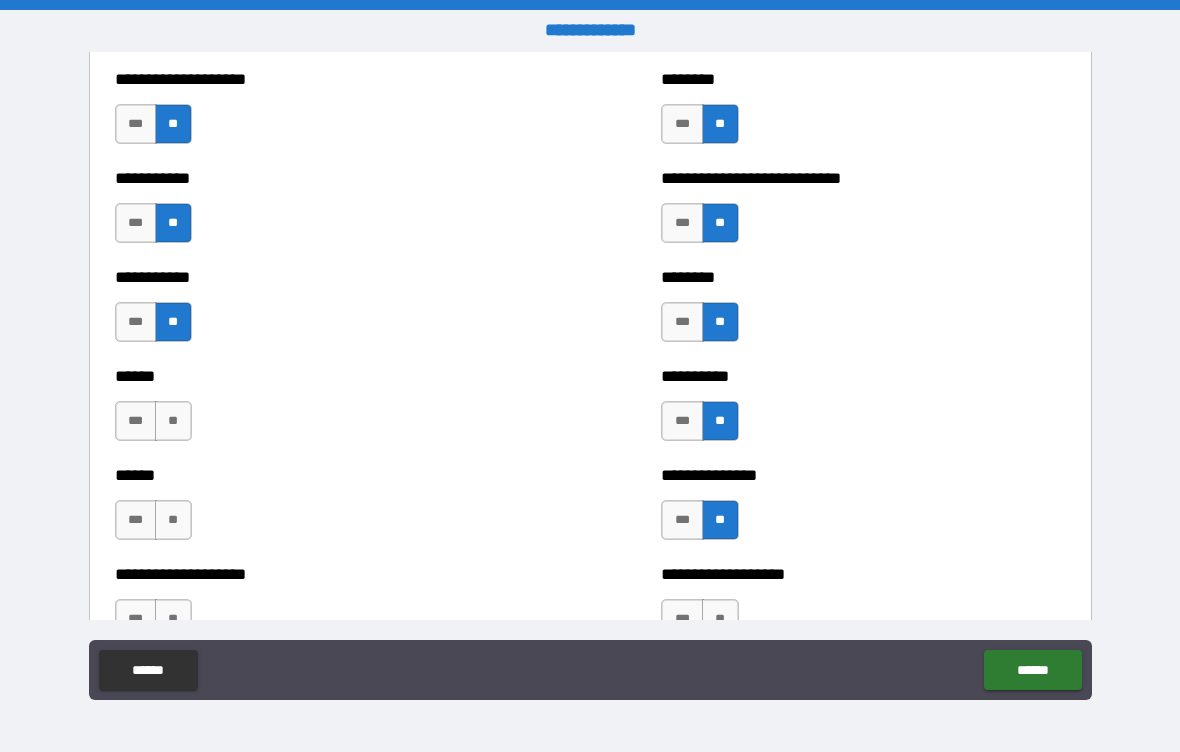 click on "**" at bounding box center (173, 421) 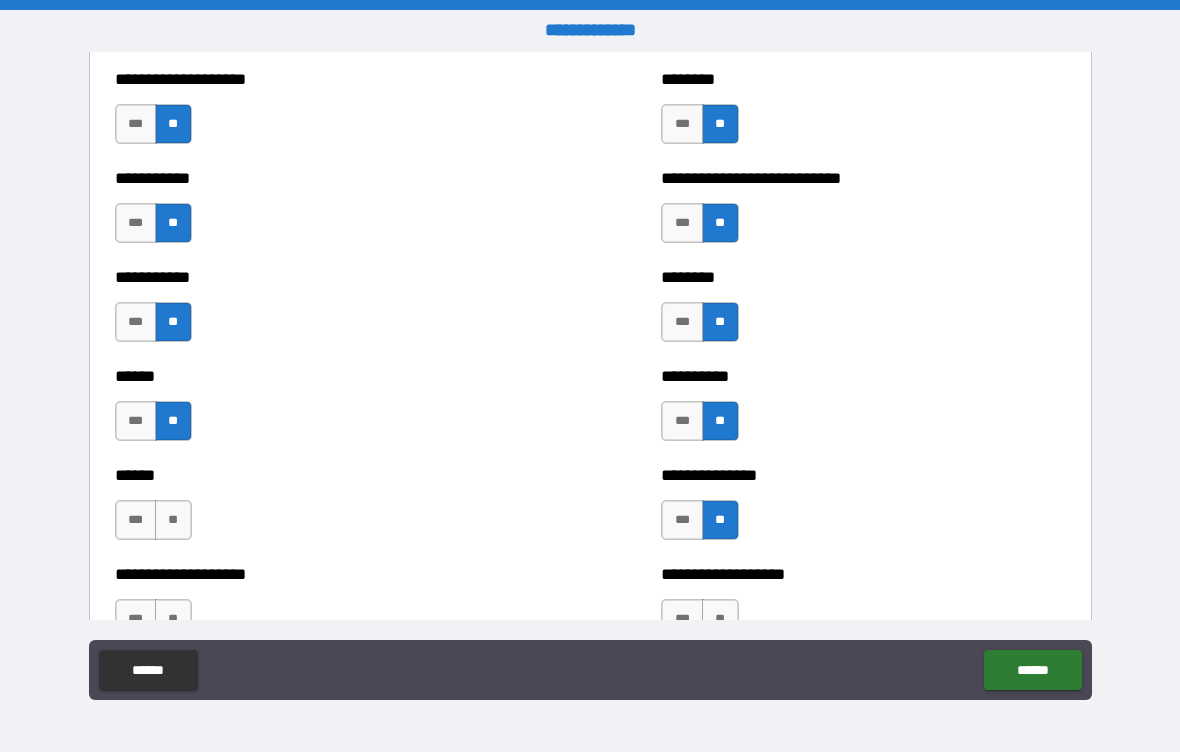 click on "**" at bounding box center [173, 520] 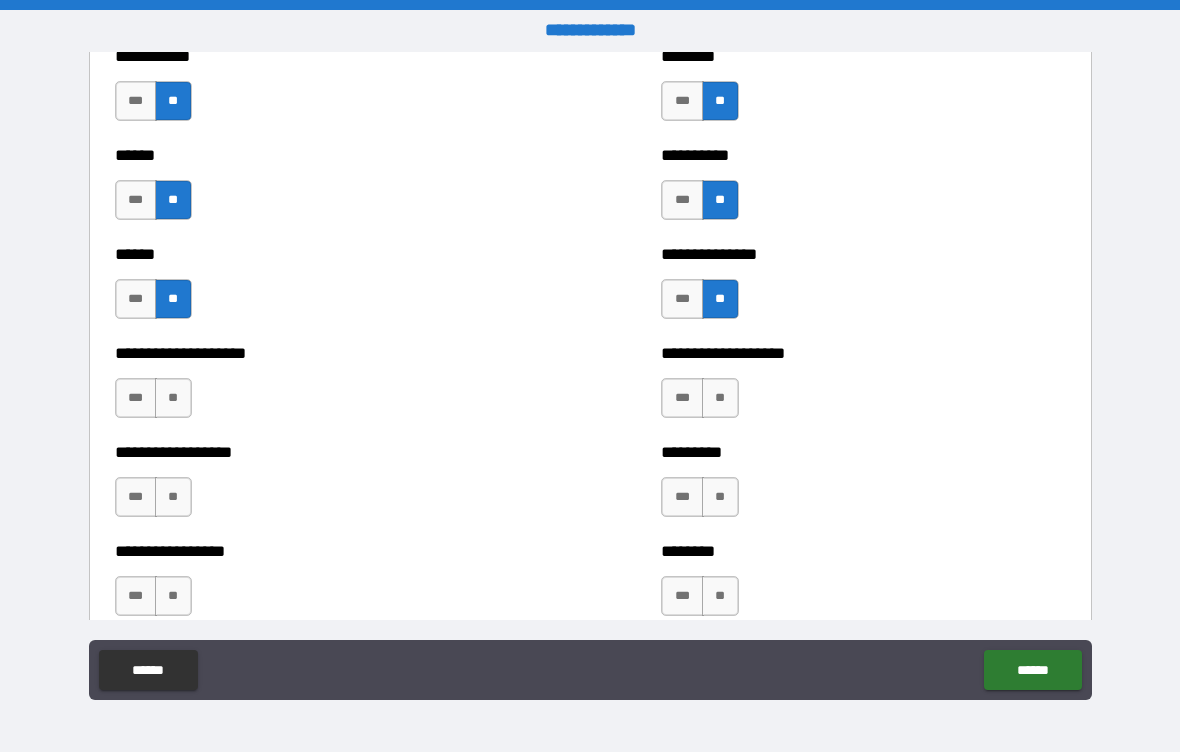 scroll, scrollTop: 3109, scrollLeft: 0, axis: vertical 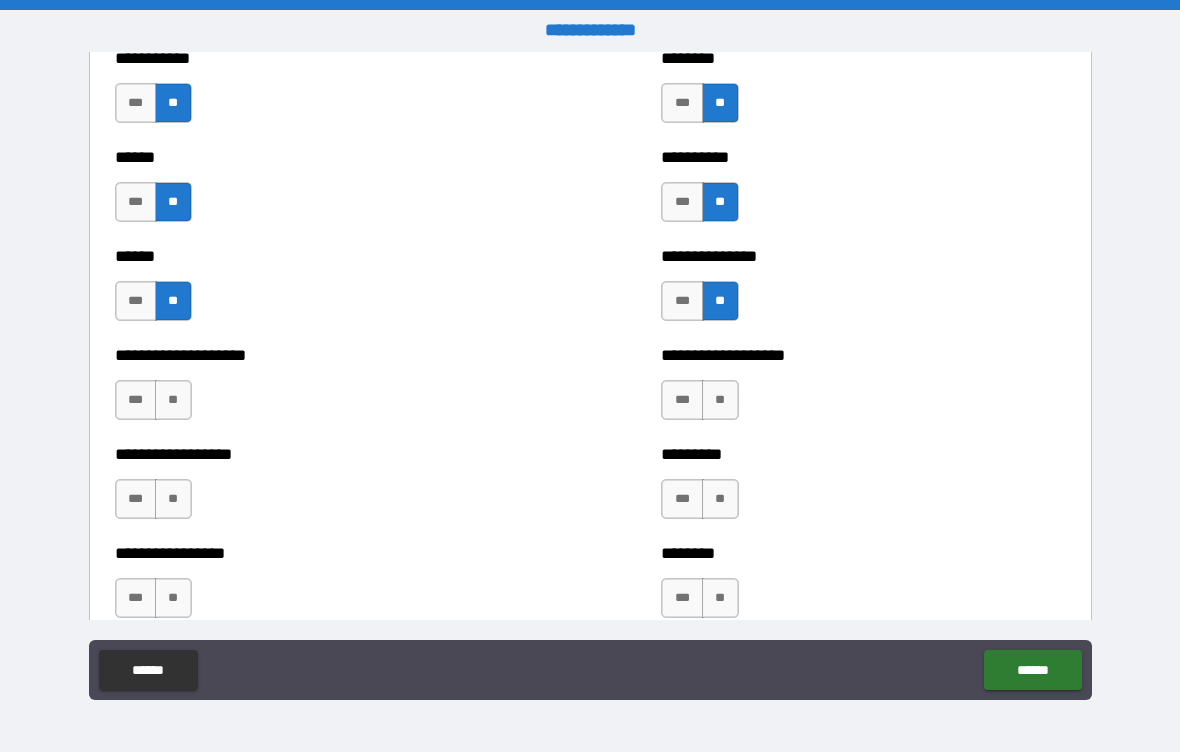 click on "***" at bounding box center [136, 400] 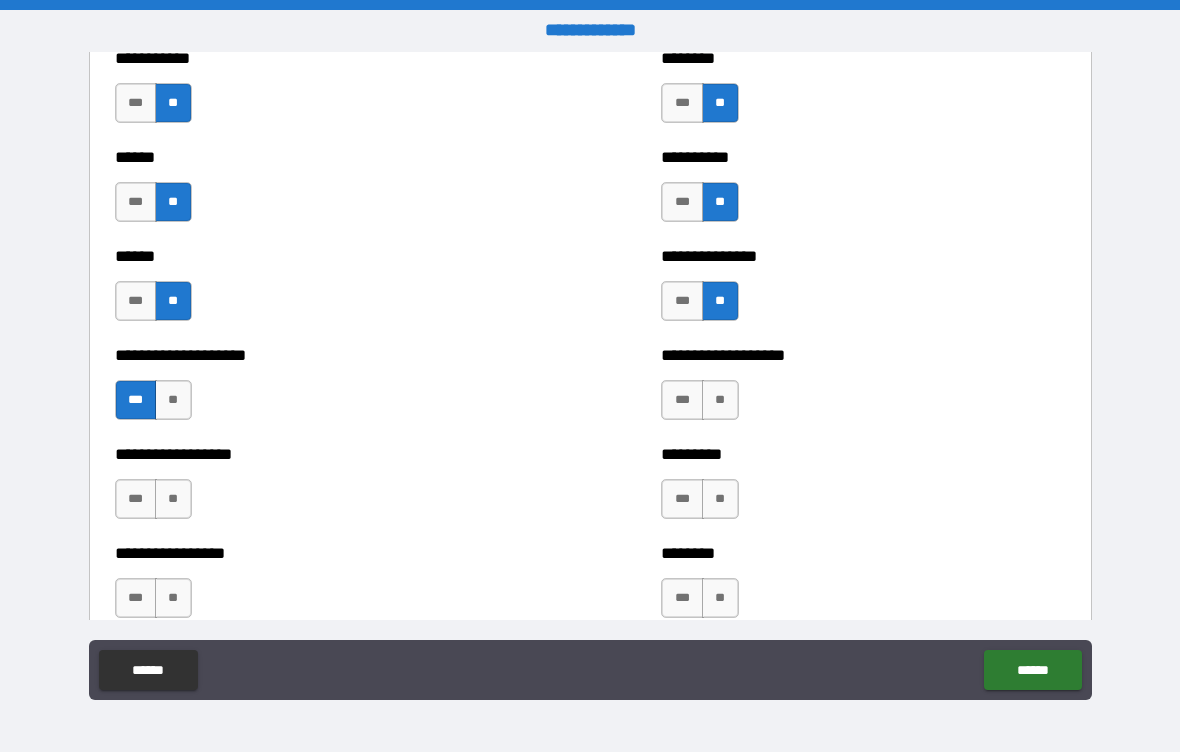 click on "**" at bounding box center [173, 499] 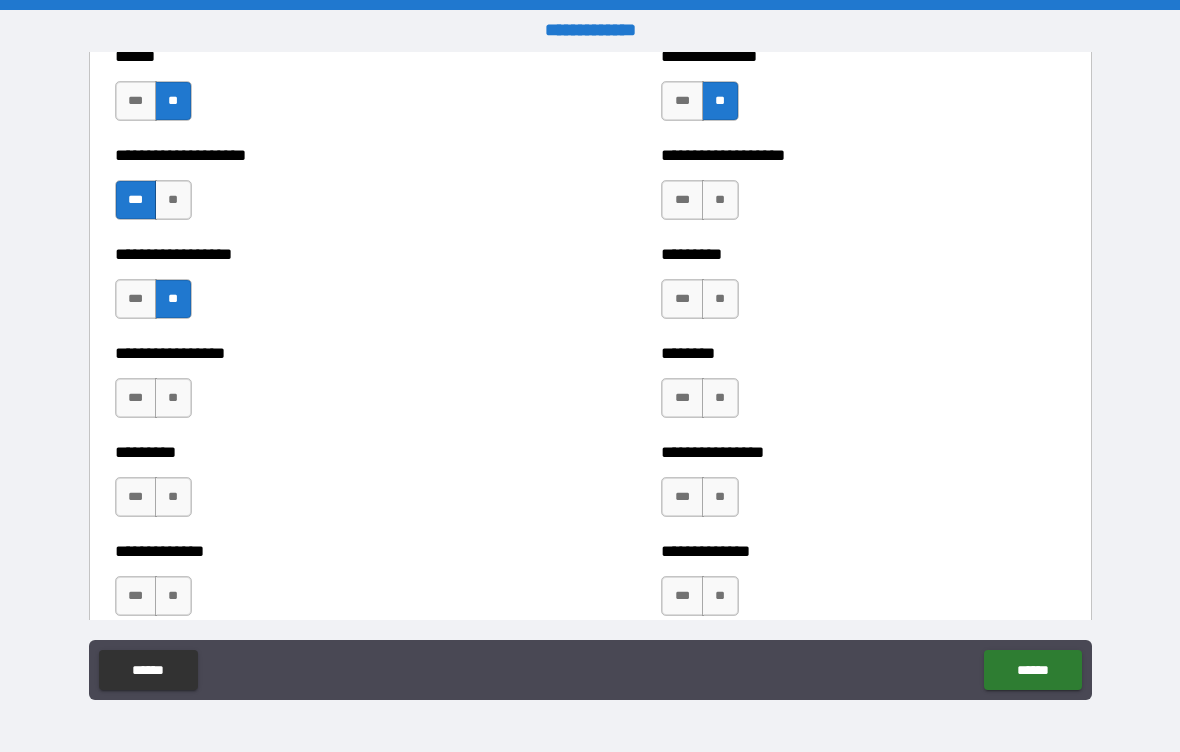 scroll, scrollTop: 3312, scrollLeft: 0, axis: vertical 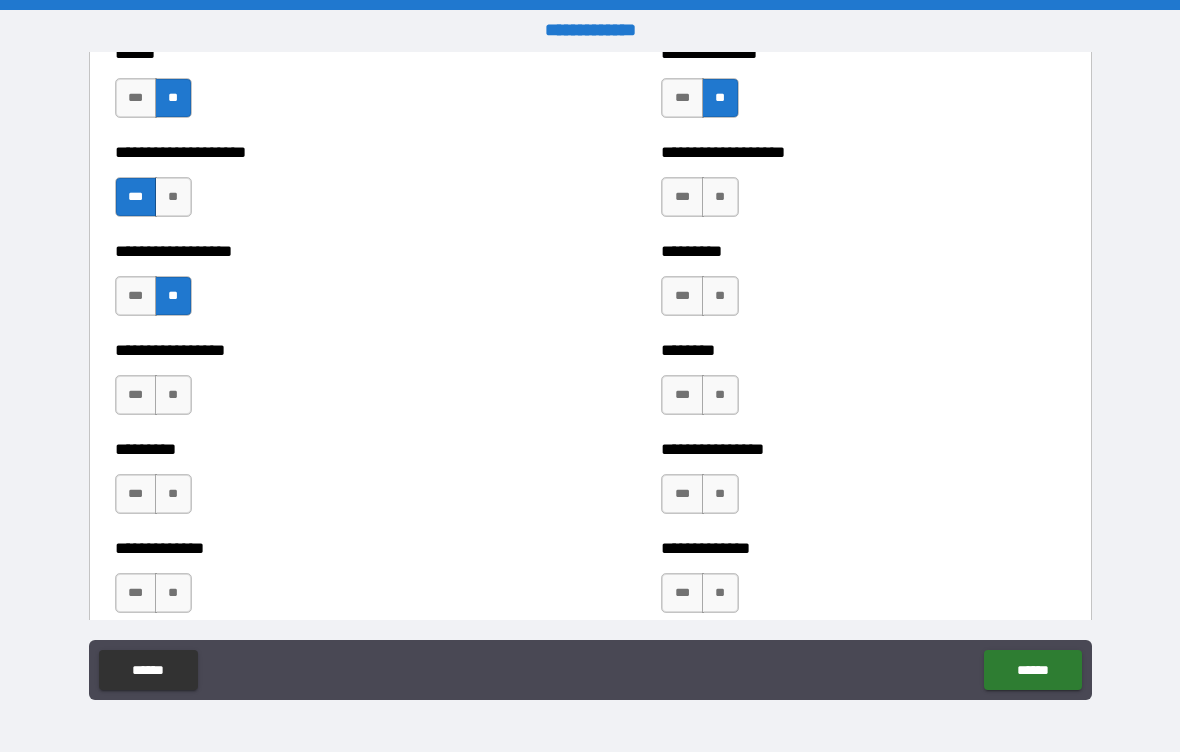 click on "**" at bounding box center [173, 395] 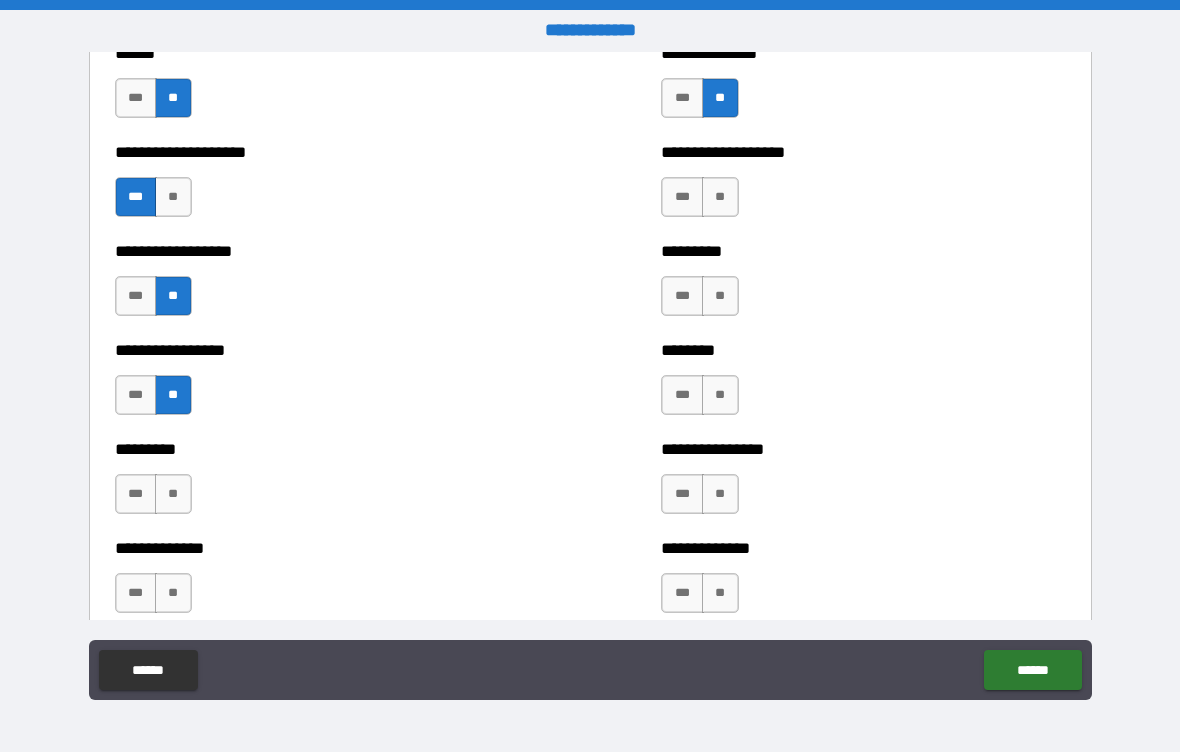 click on "***" at bounding box center [136, 494] 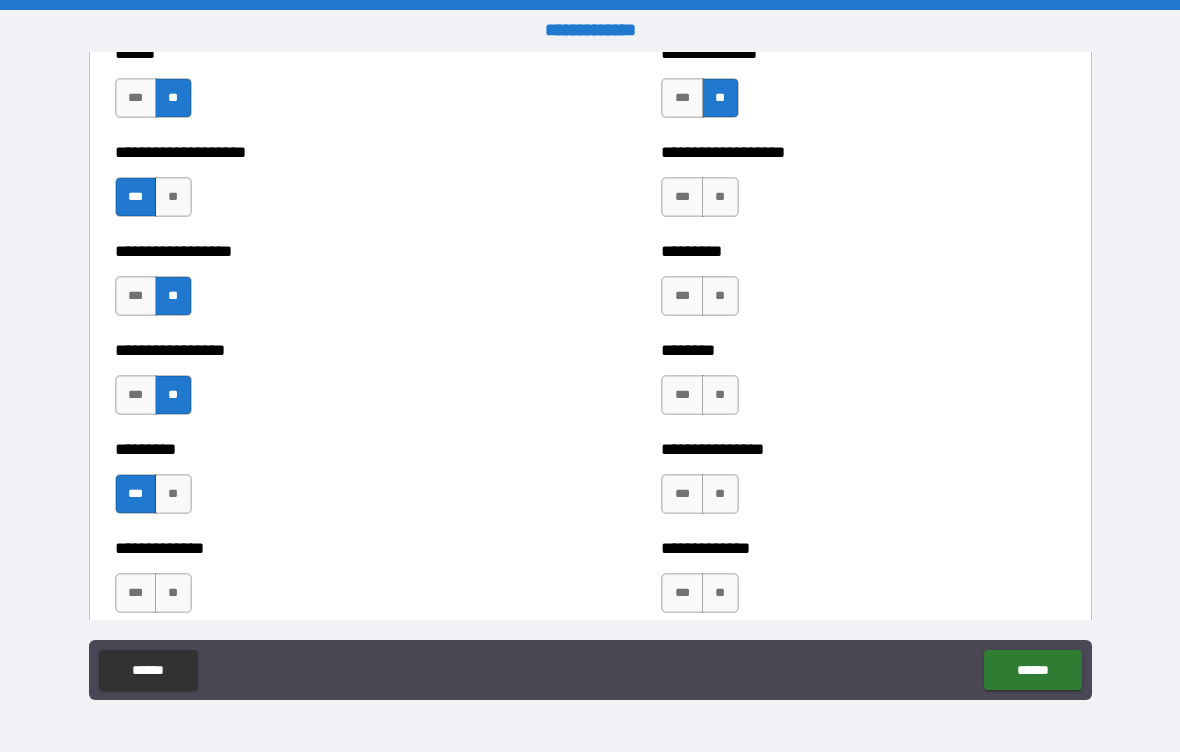 click on "***" at bounding box center (136, 593) 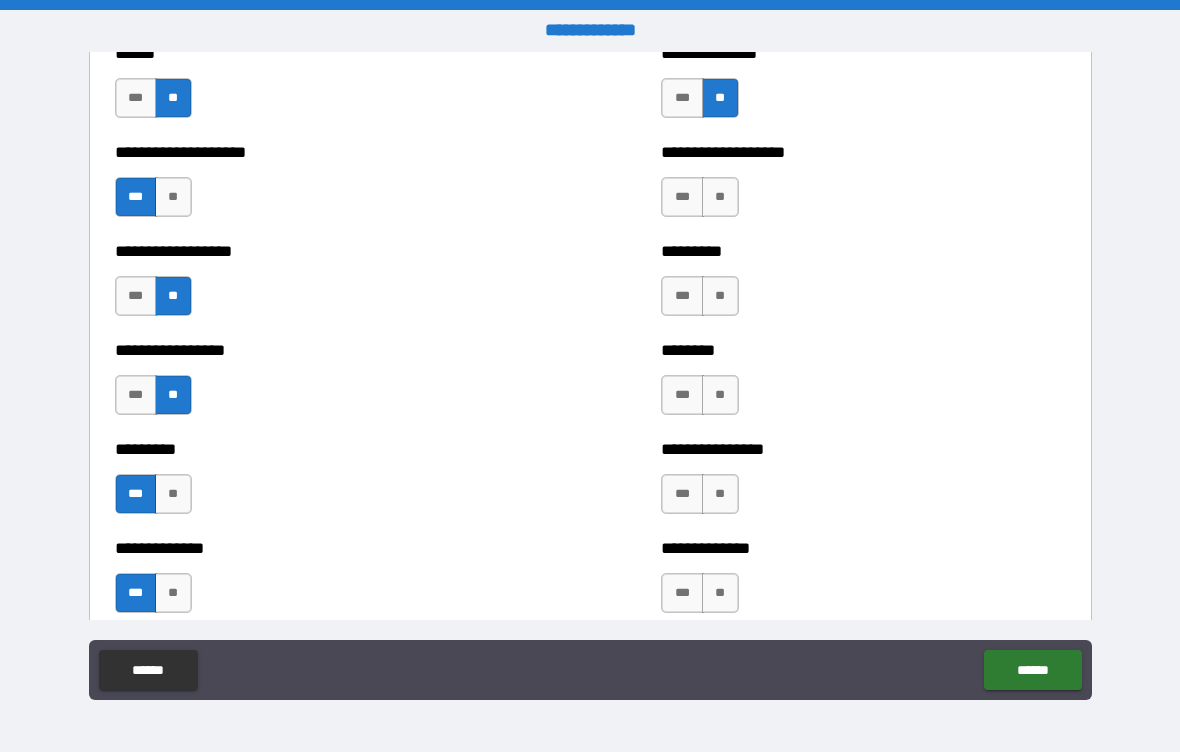 click on "**" at bounding box center (720, 197) 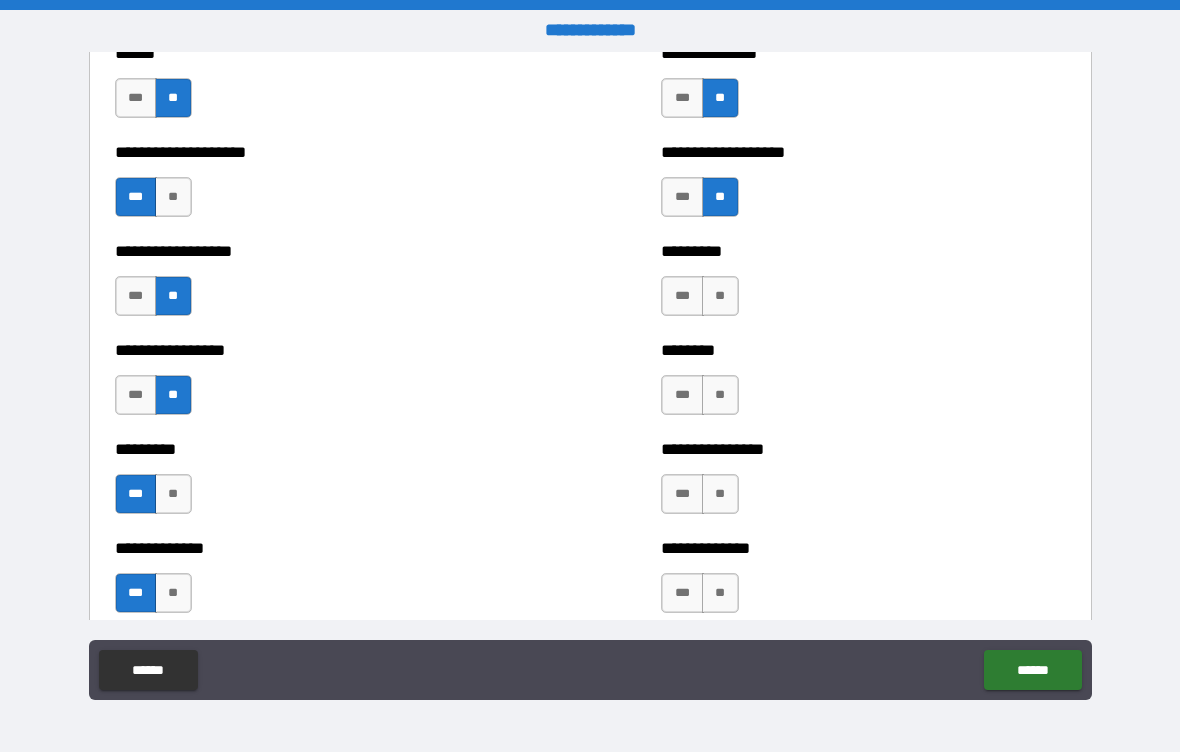click on "**" at bounding box center (720, 296) 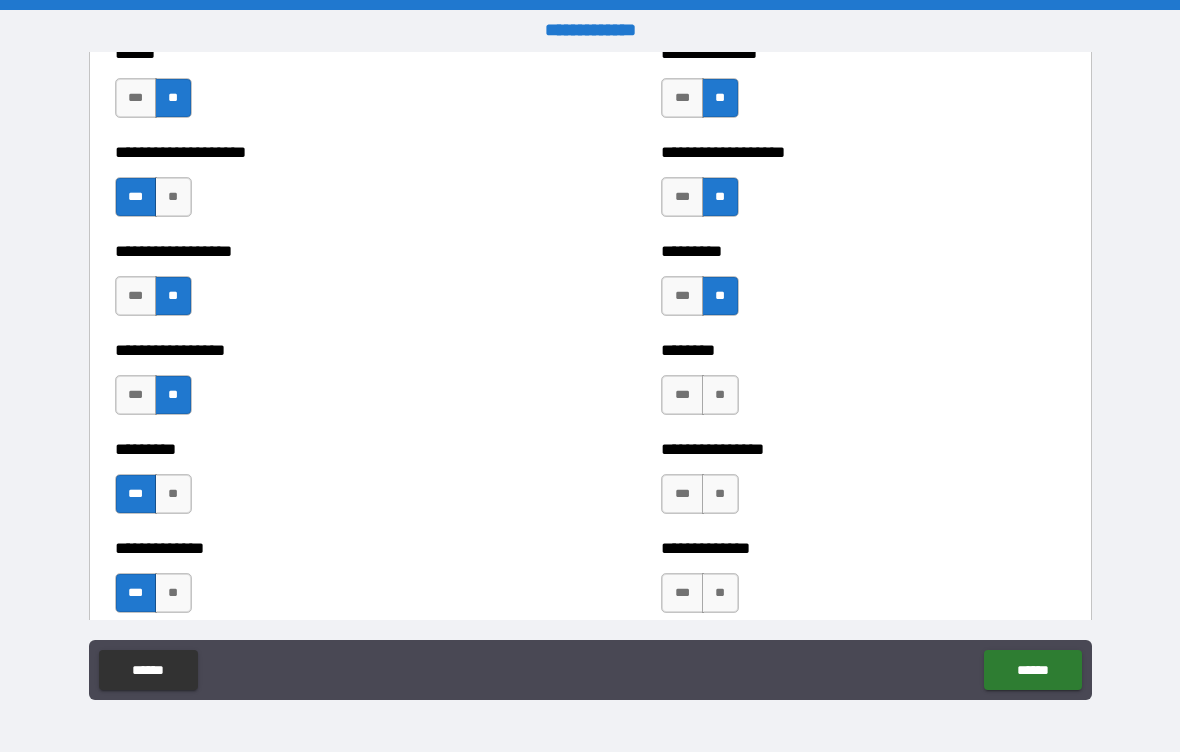 click on "**" at bounding box center (720, 395) 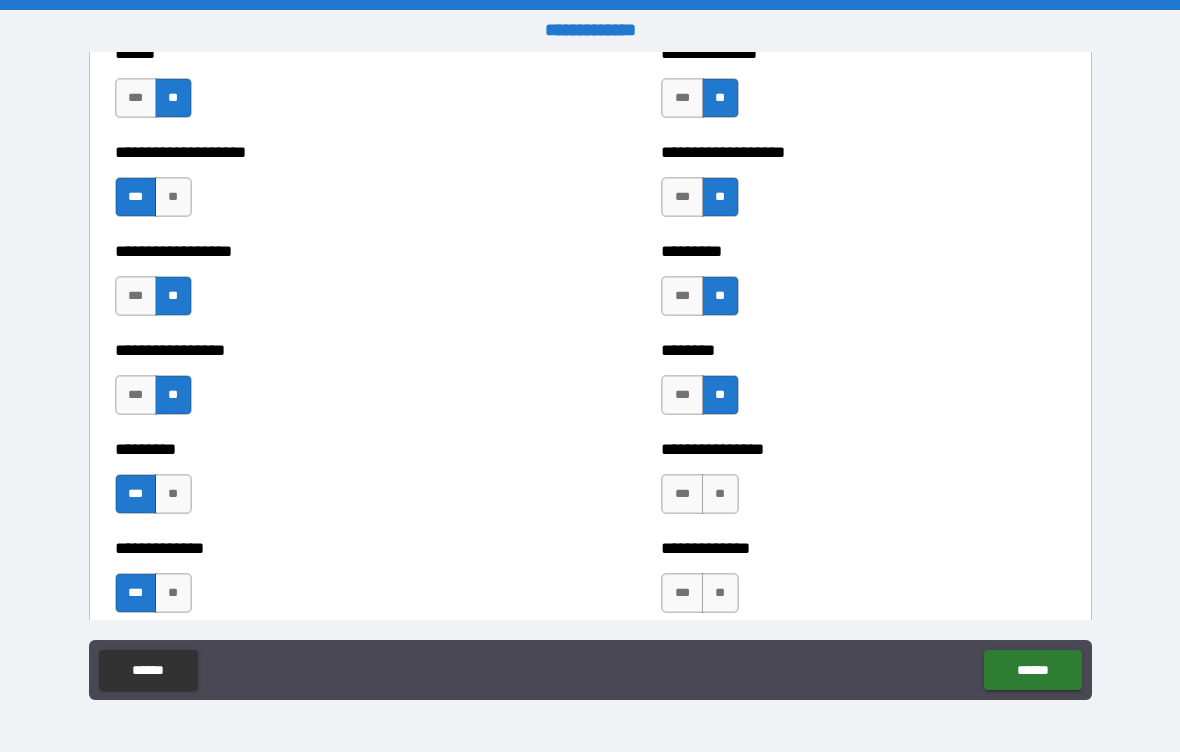 click on "**" at bounding box center (720, 494) 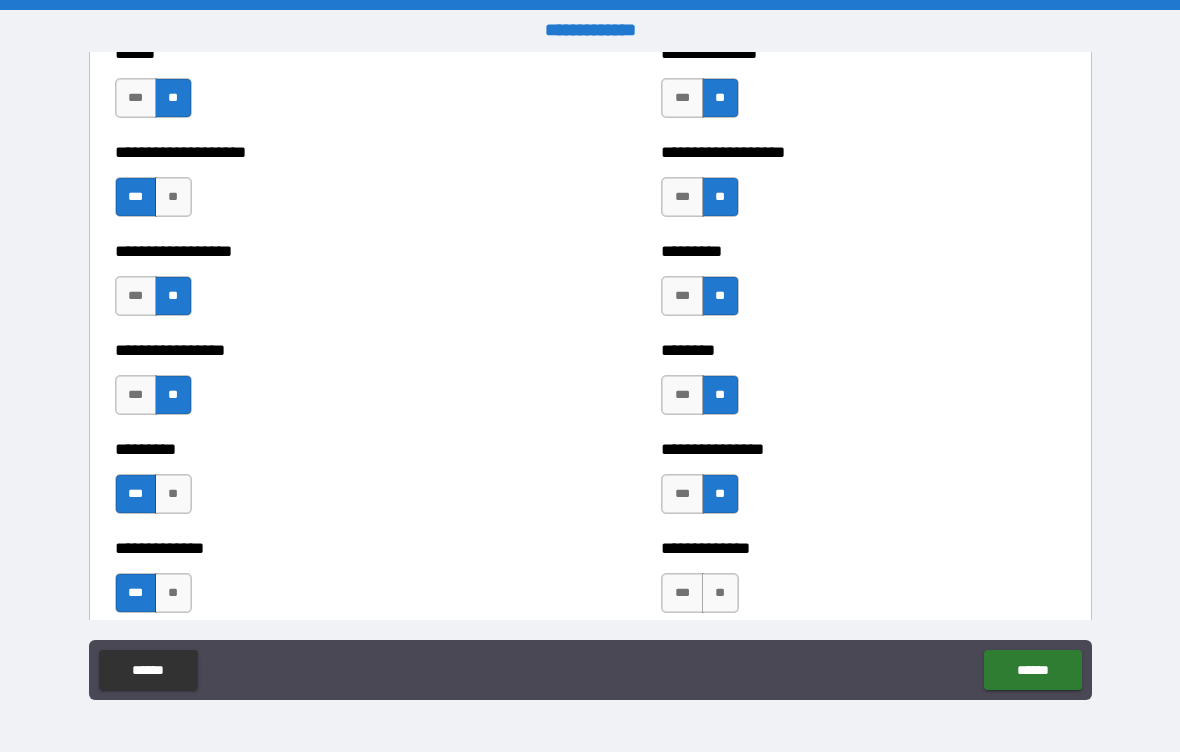 click on "**" at bounding box center (720, 593) 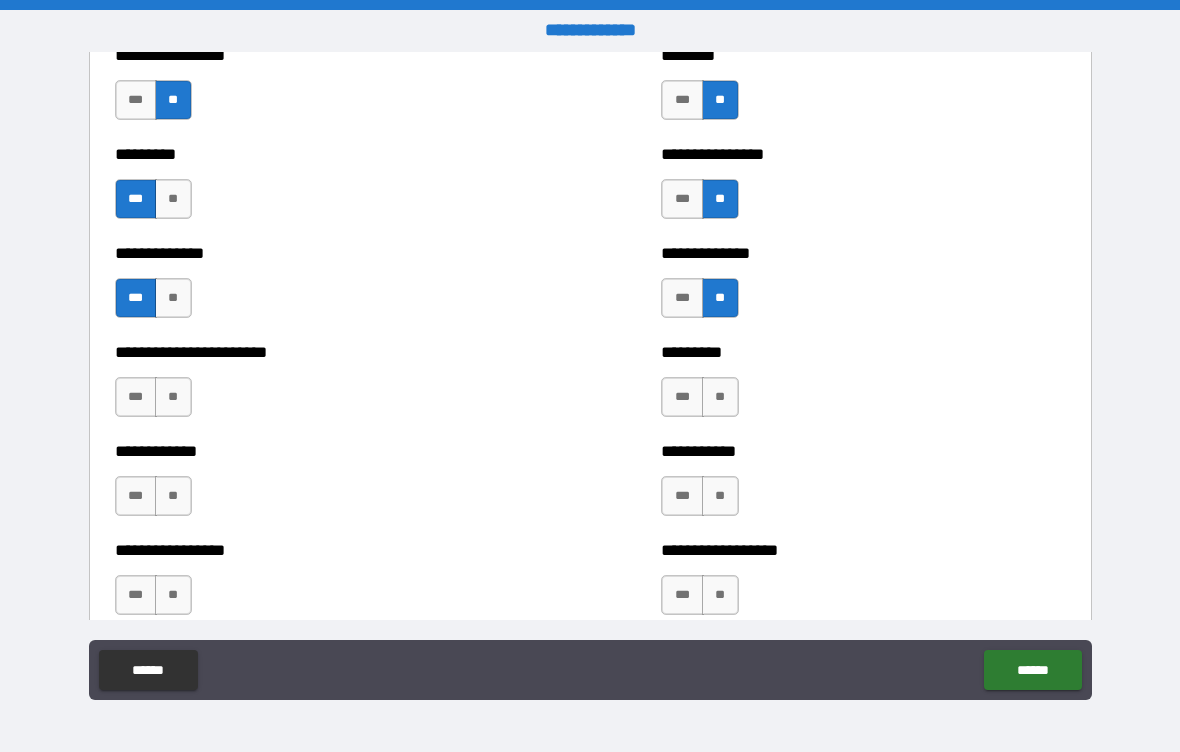 scroll, scrollTop: 3612, scrollLeft: 0, axis: vertical 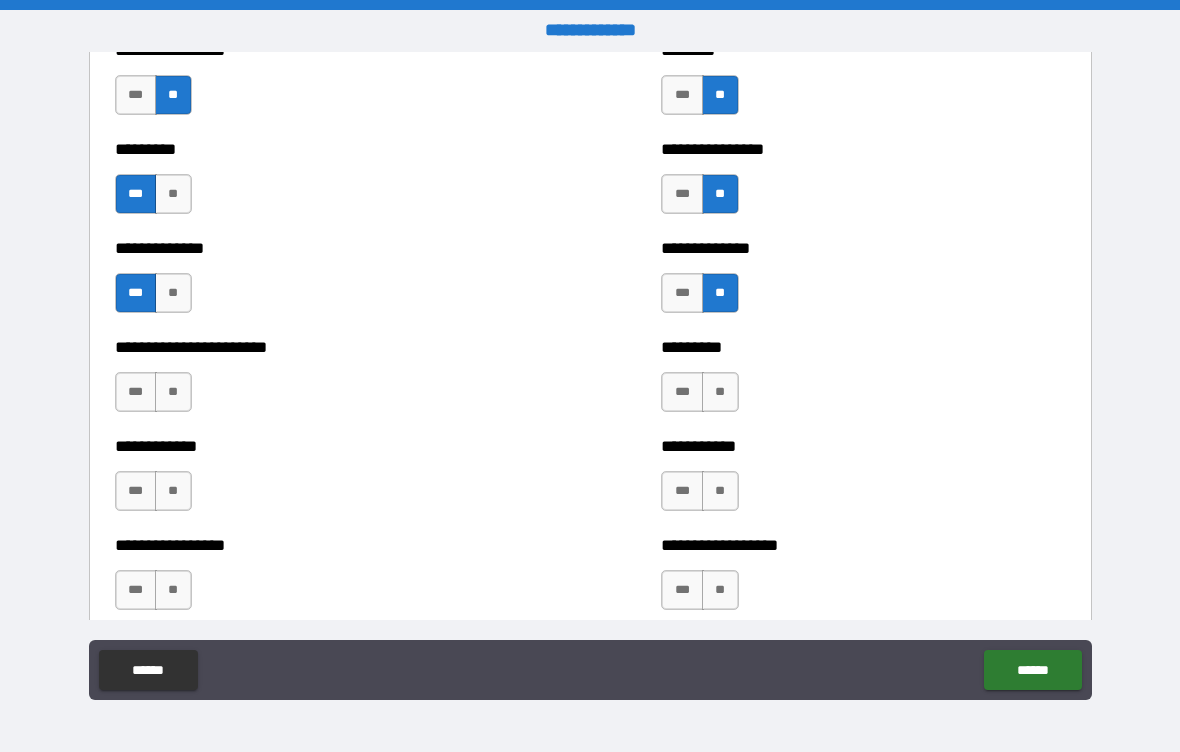 click on "**" at bounding box center [720, 392] 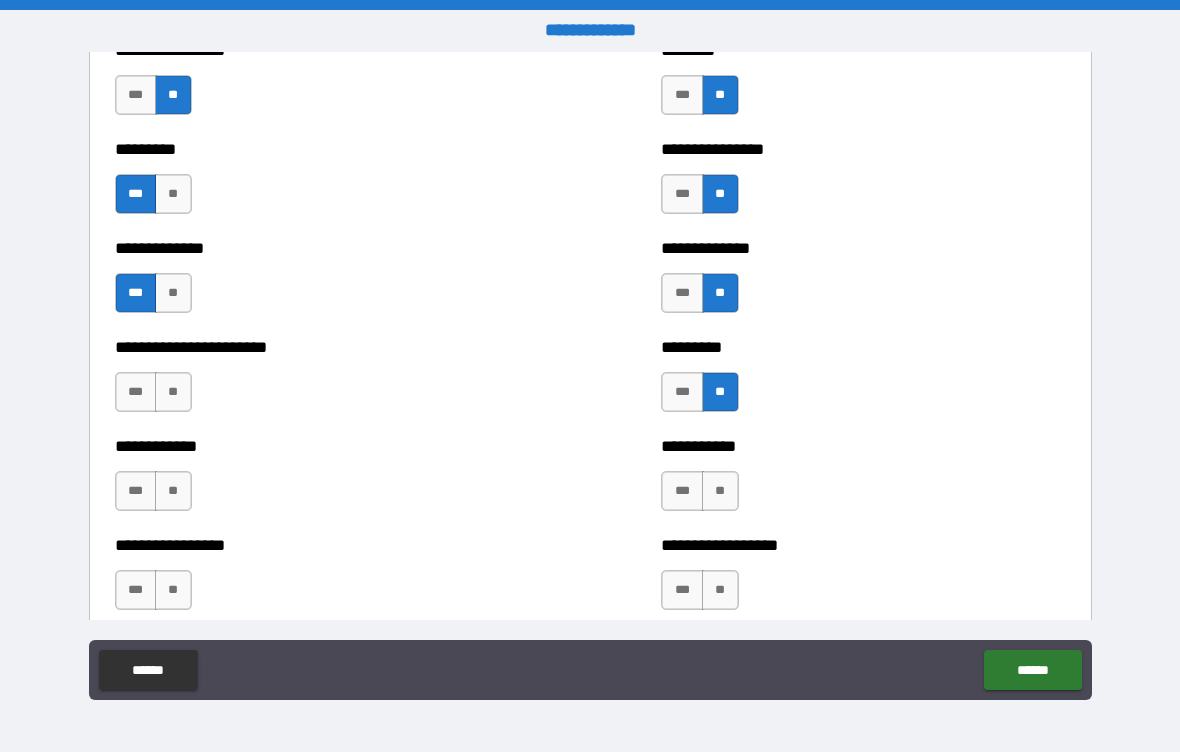 click on "***" at bounding box center (682, 491) 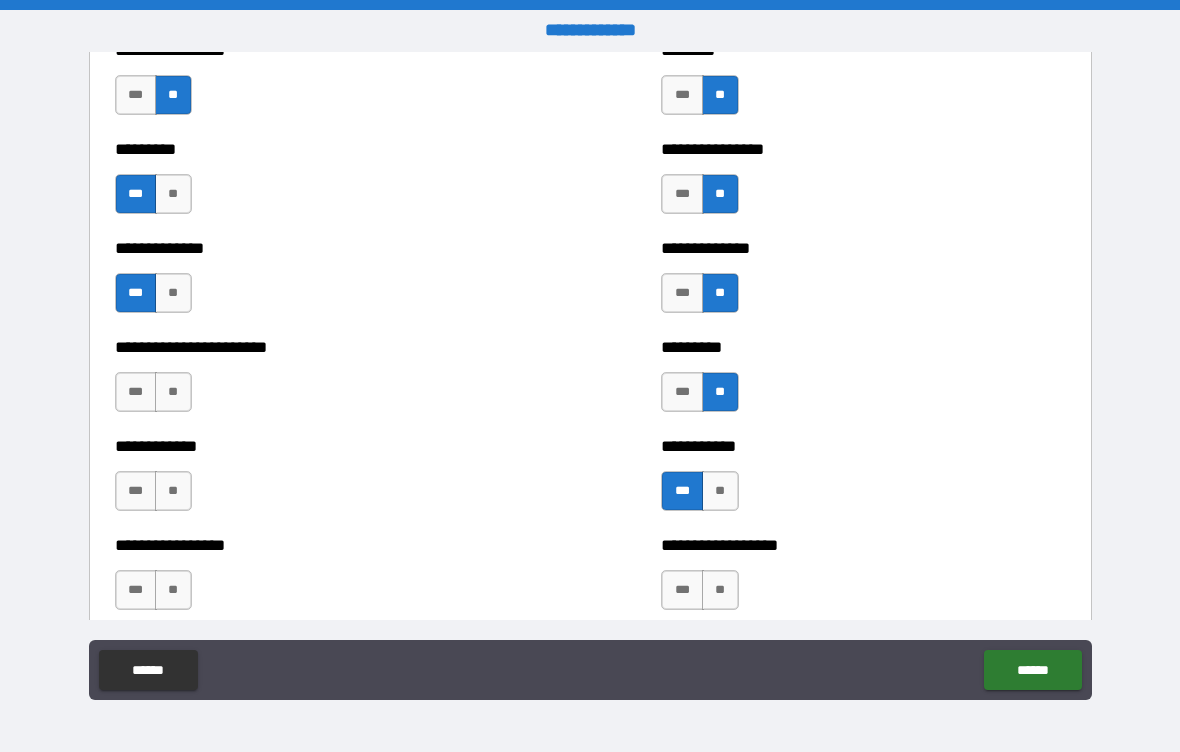 click on "**" at bounding box center [720, 590] 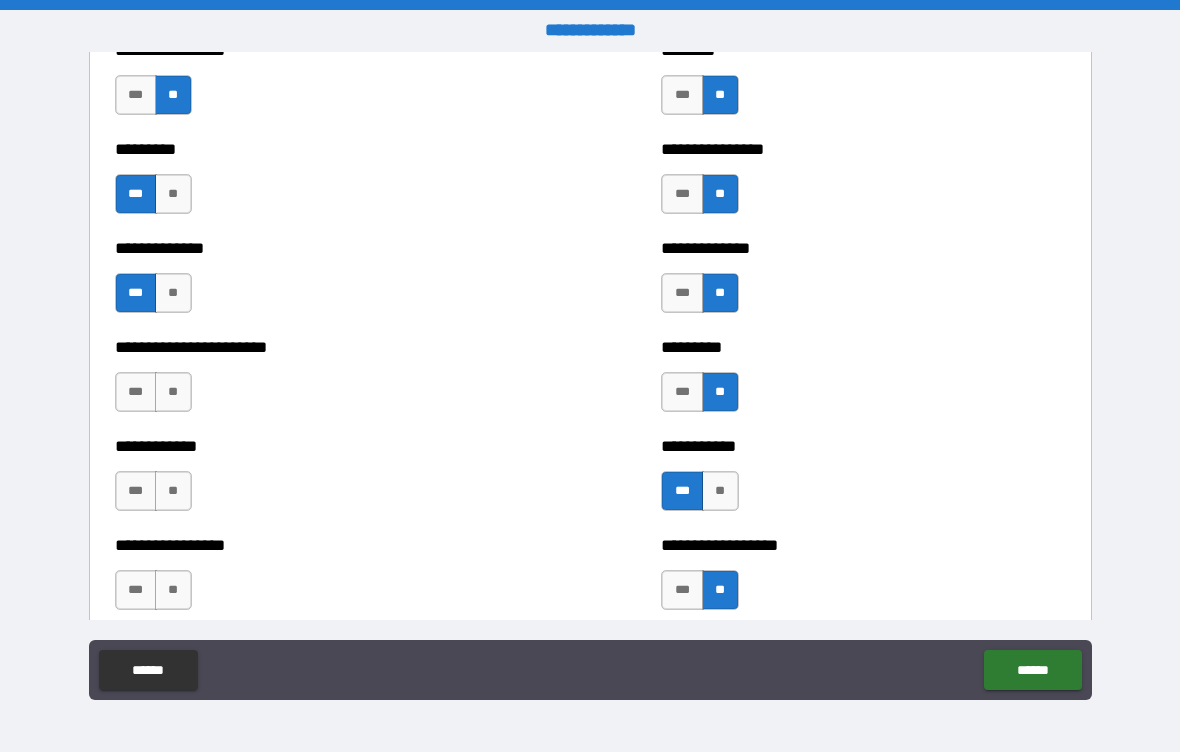 click on "**" at bounding box center [173, 392] 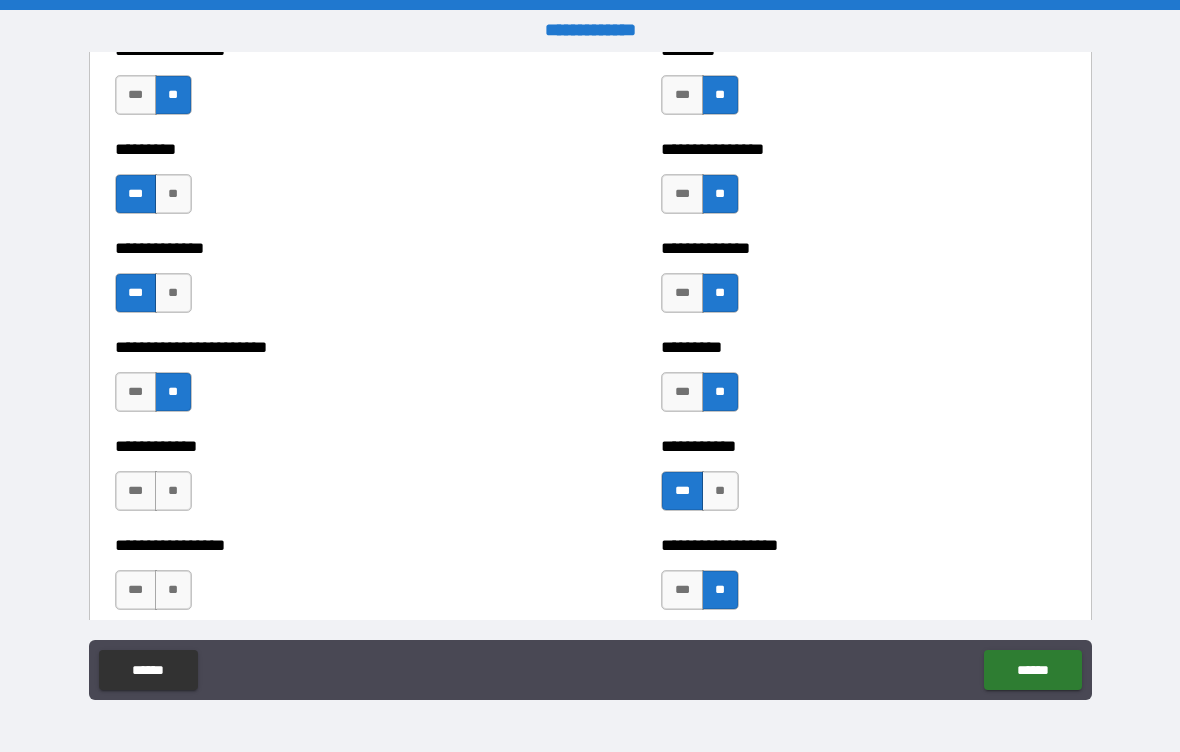 click on "**" at bounding box center [173, 491] 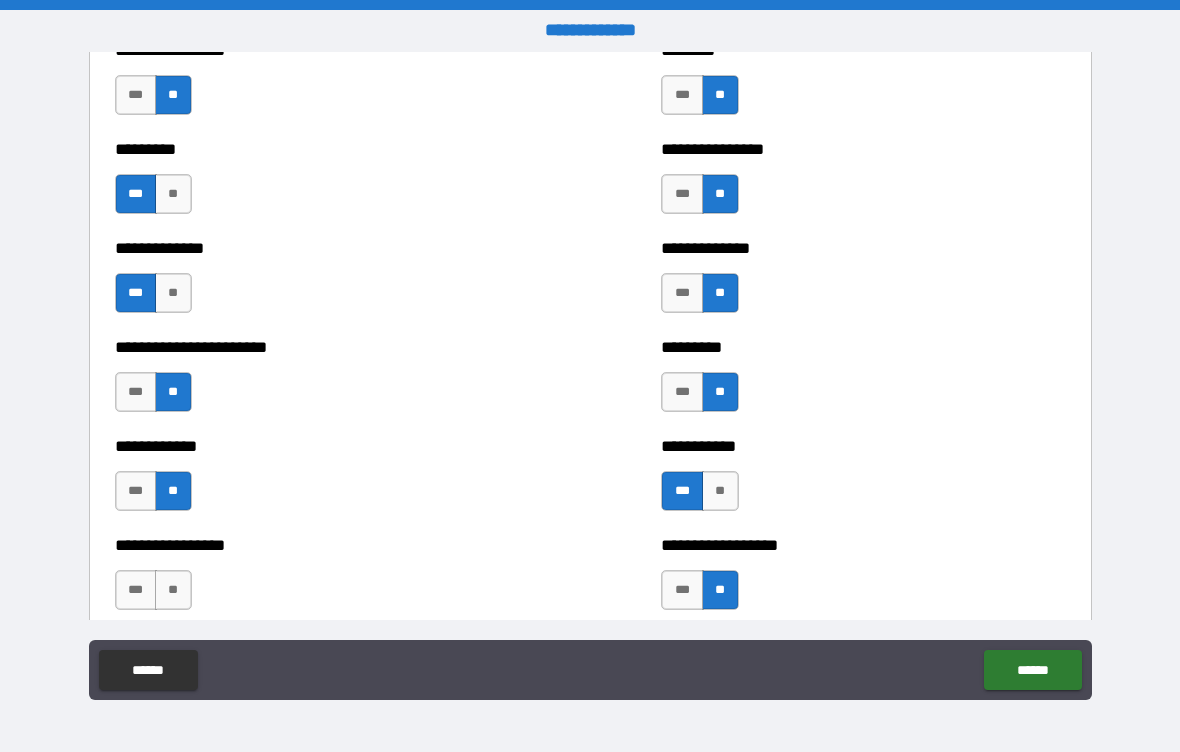 click on "***" at bounding box center (136, 590) 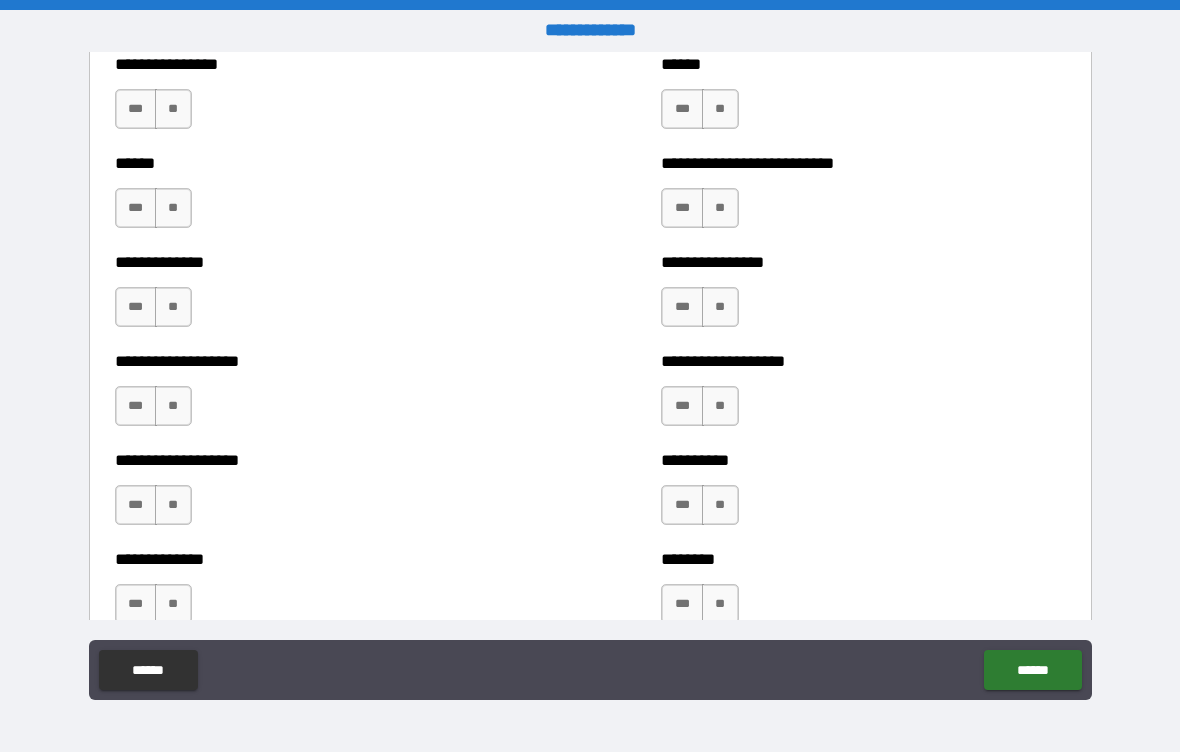 scroll, scrollTop: 4203, scrollLeft: 0, axis: vertical 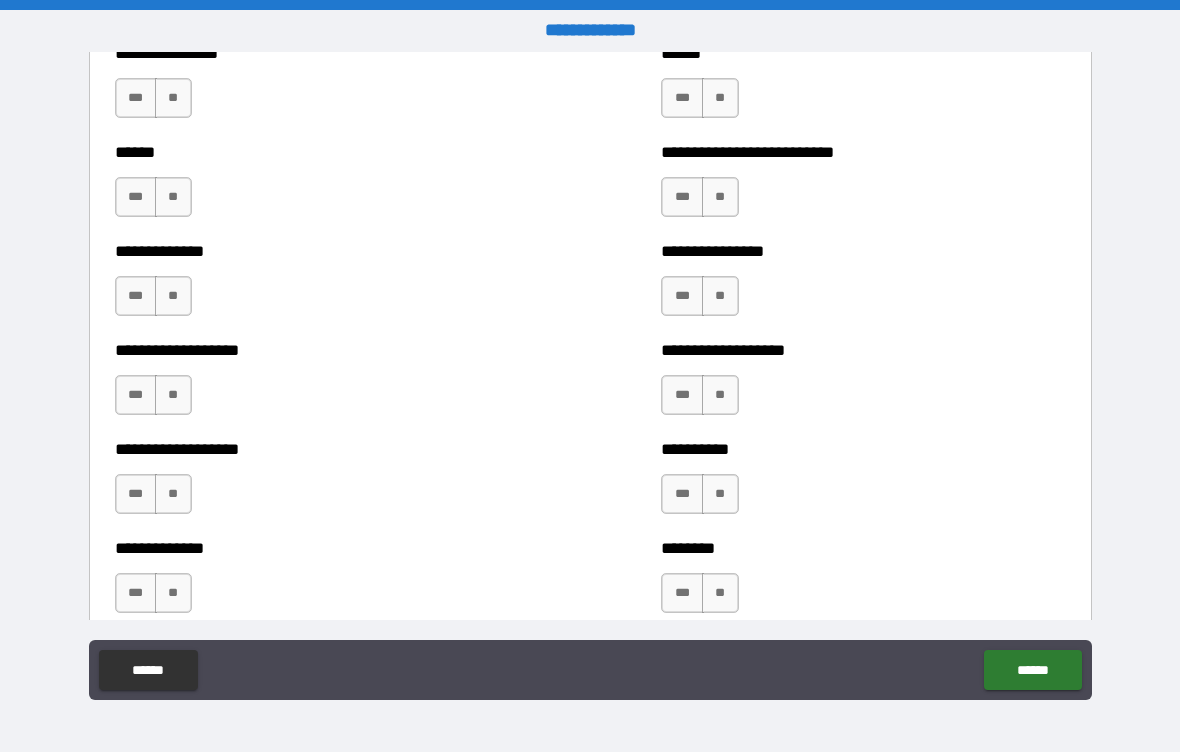 click on "**" at bounding box center (173, 98) 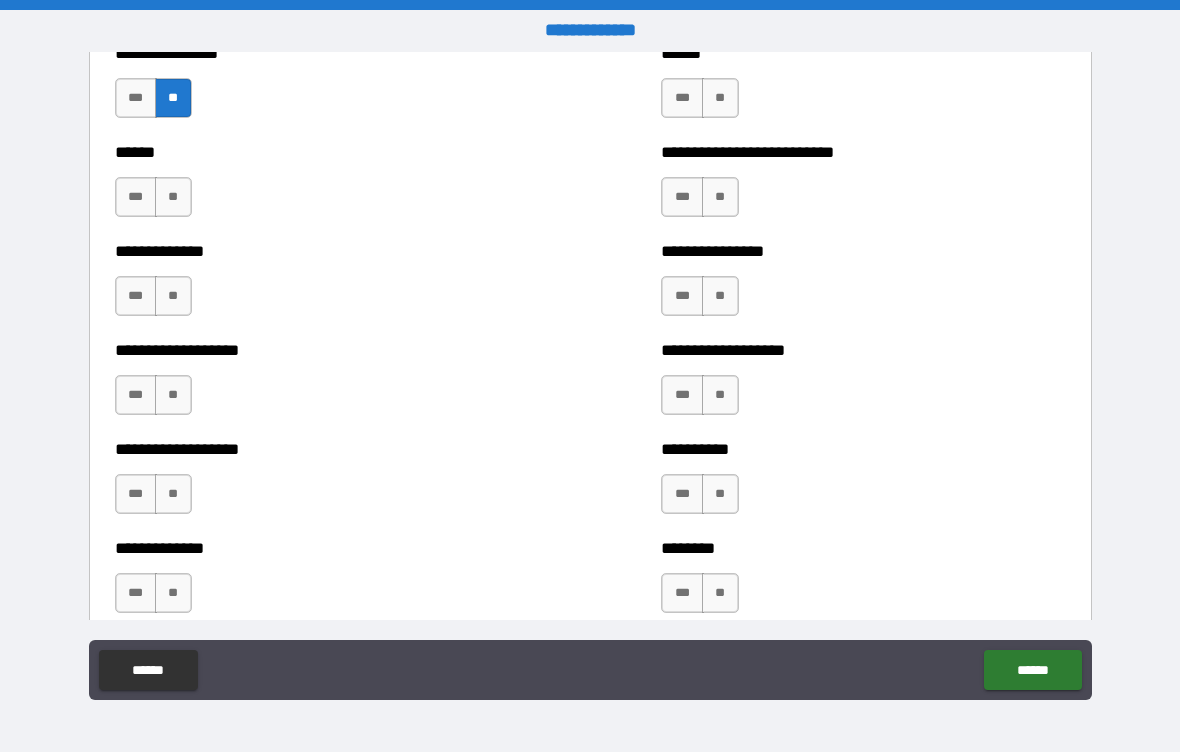 click on "**" at bounding box center (173, 197) 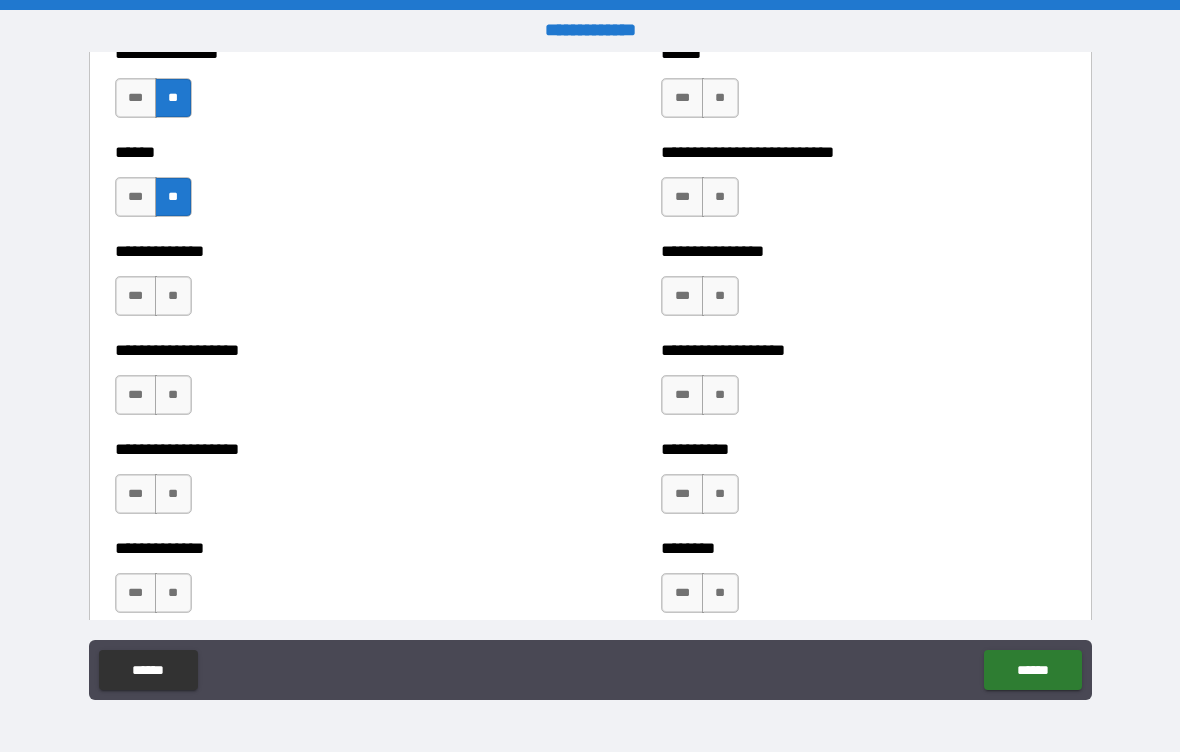click on "**" at bounding box center (173, 296) 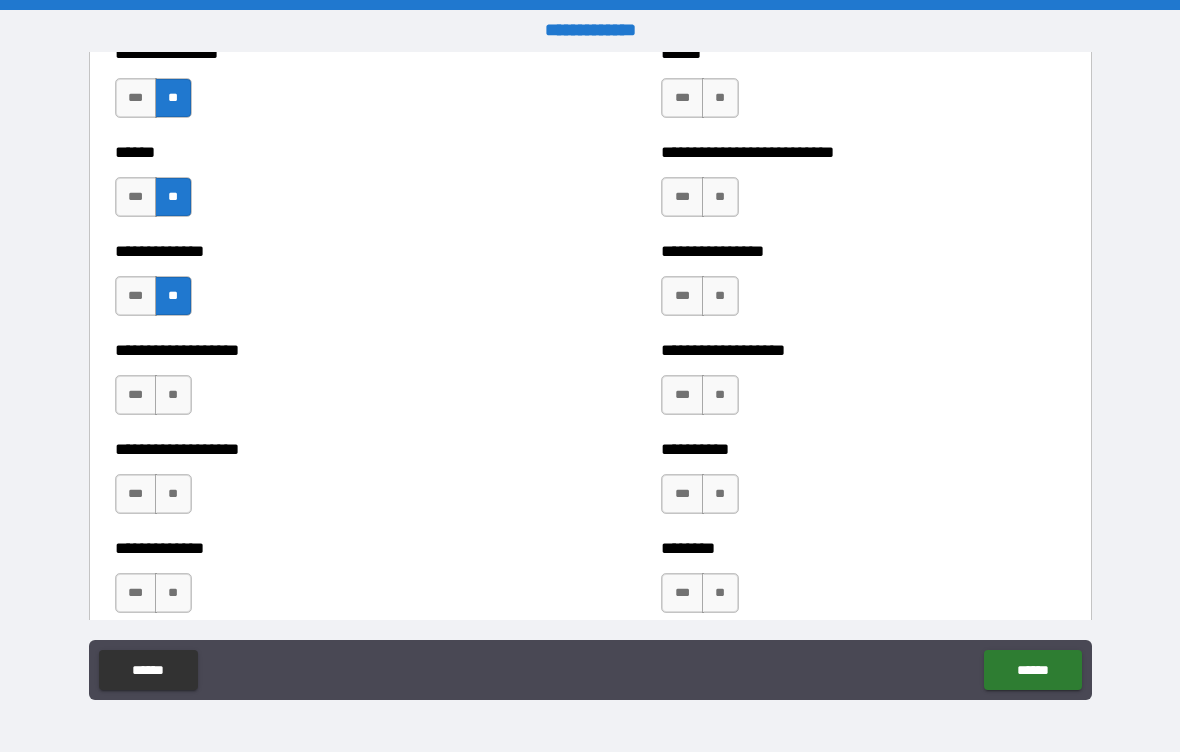 click on "**" at bounding box center (173, 395) 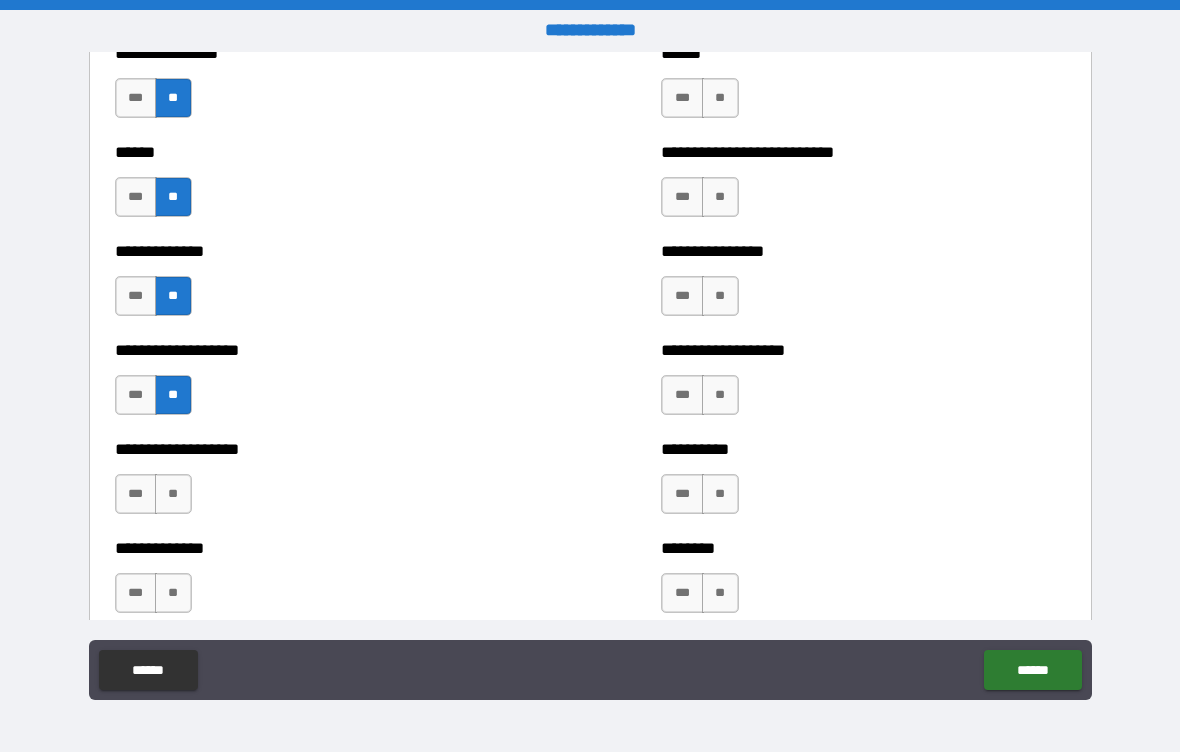 click on "**" at bounding box center [173, 494] 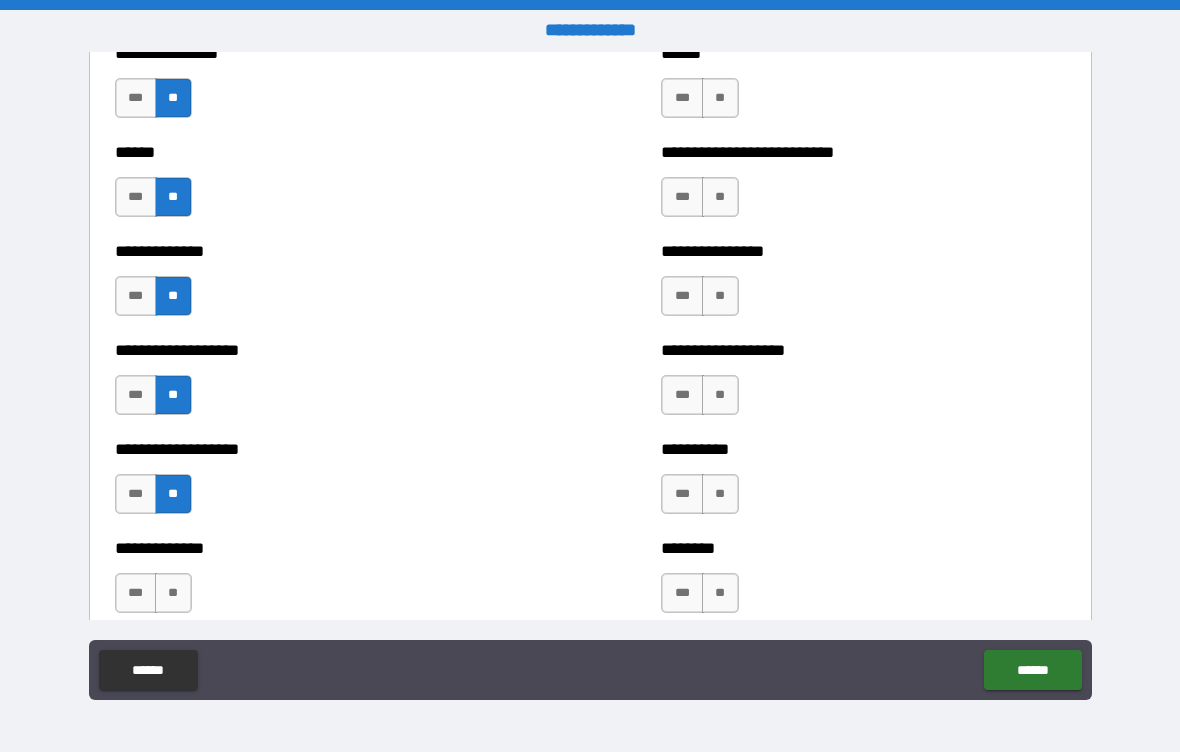 click on "**" at bounding box center (173, 593) 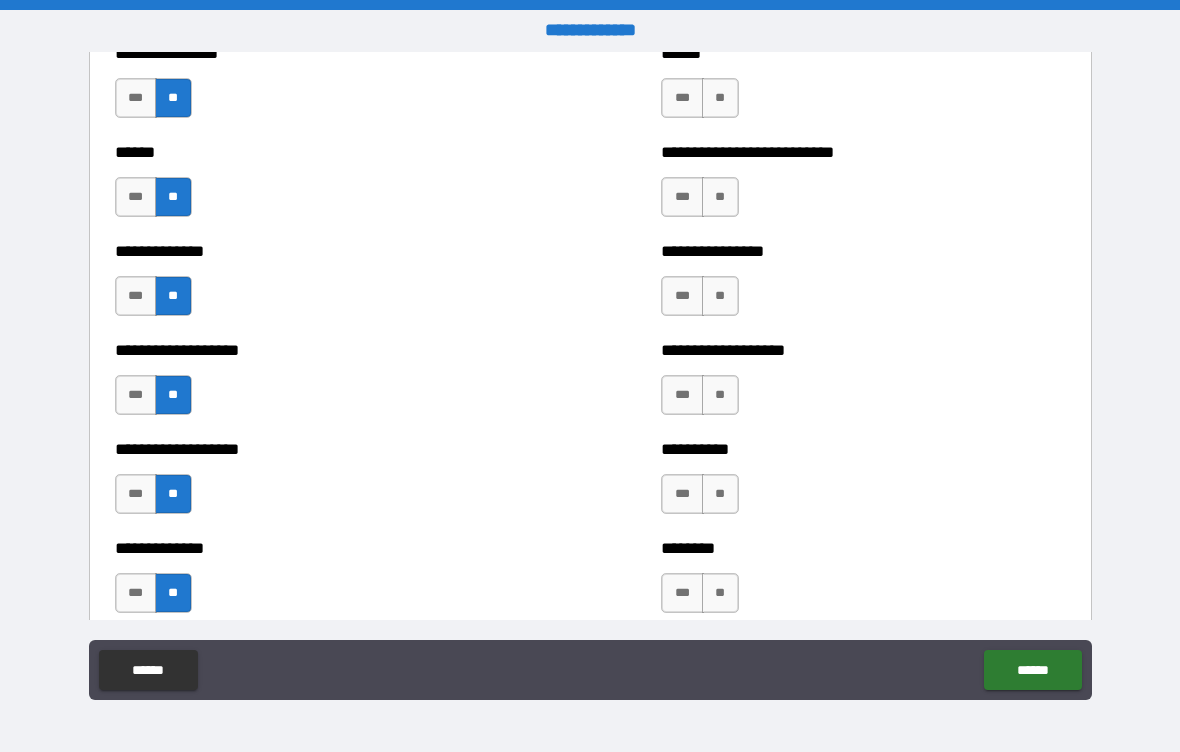 click on "**" at bounding box center [720, 98] 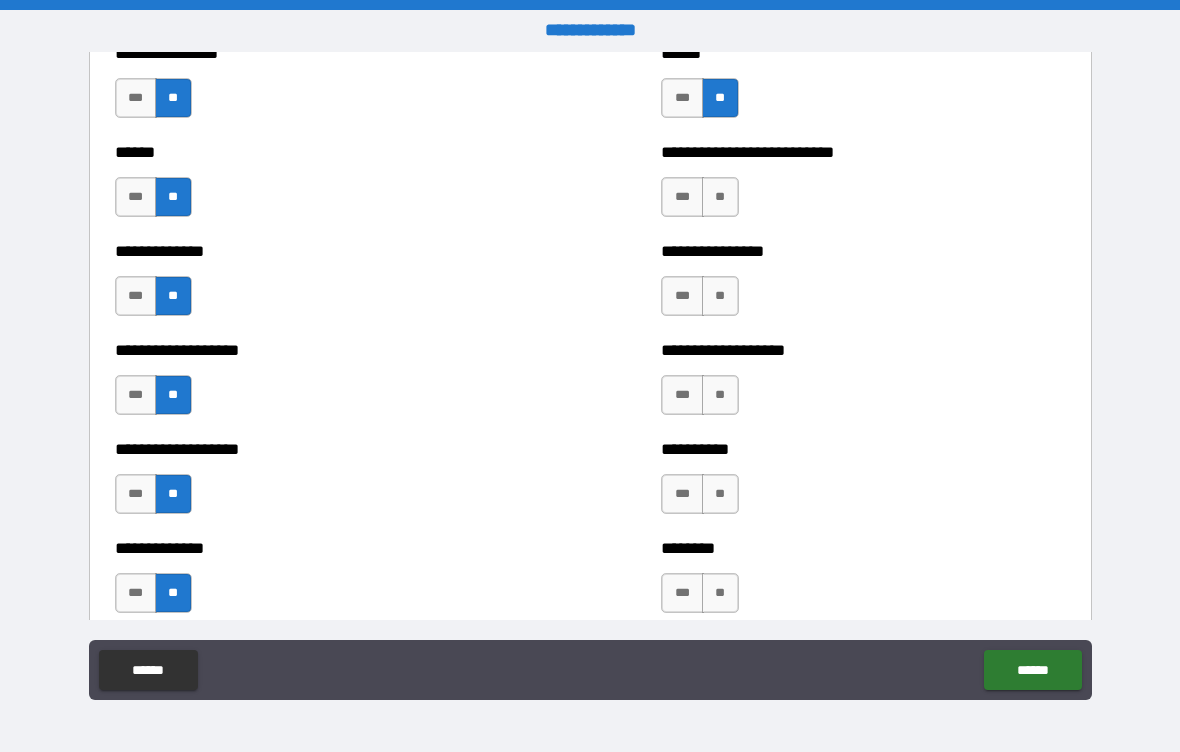 click on "**" at bounding box center [720, 197] 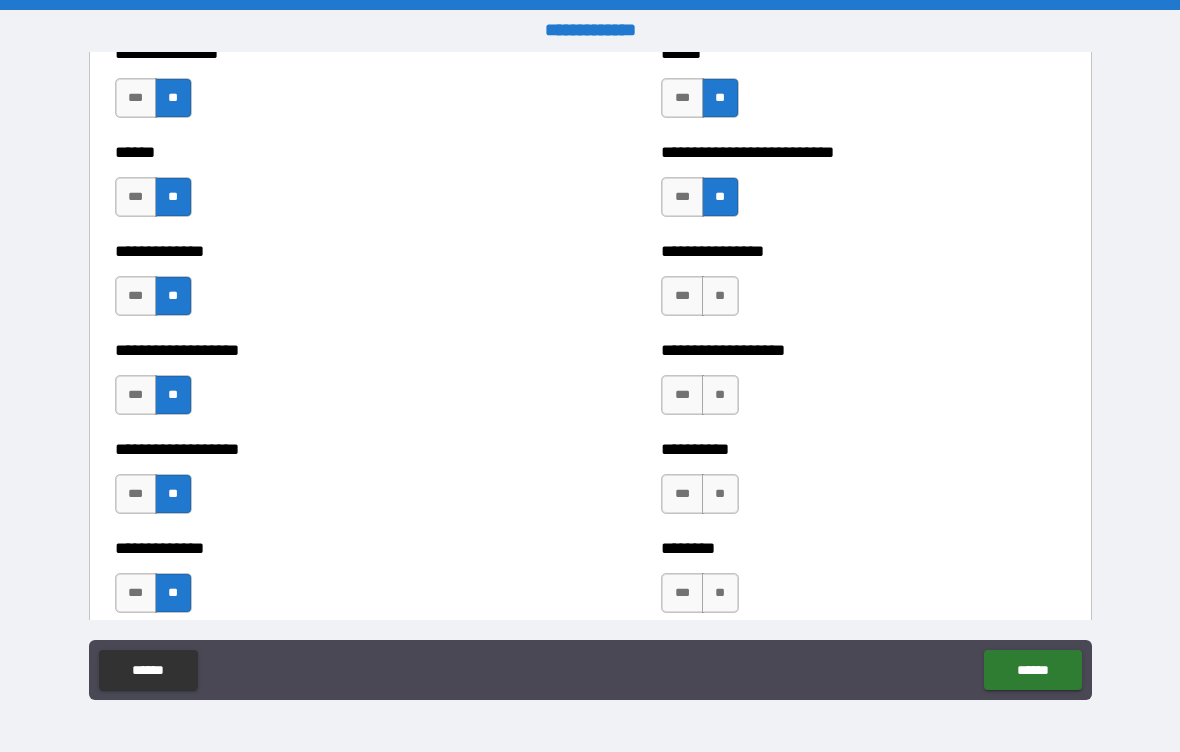 click on "**" at bounding box center [720, 296] 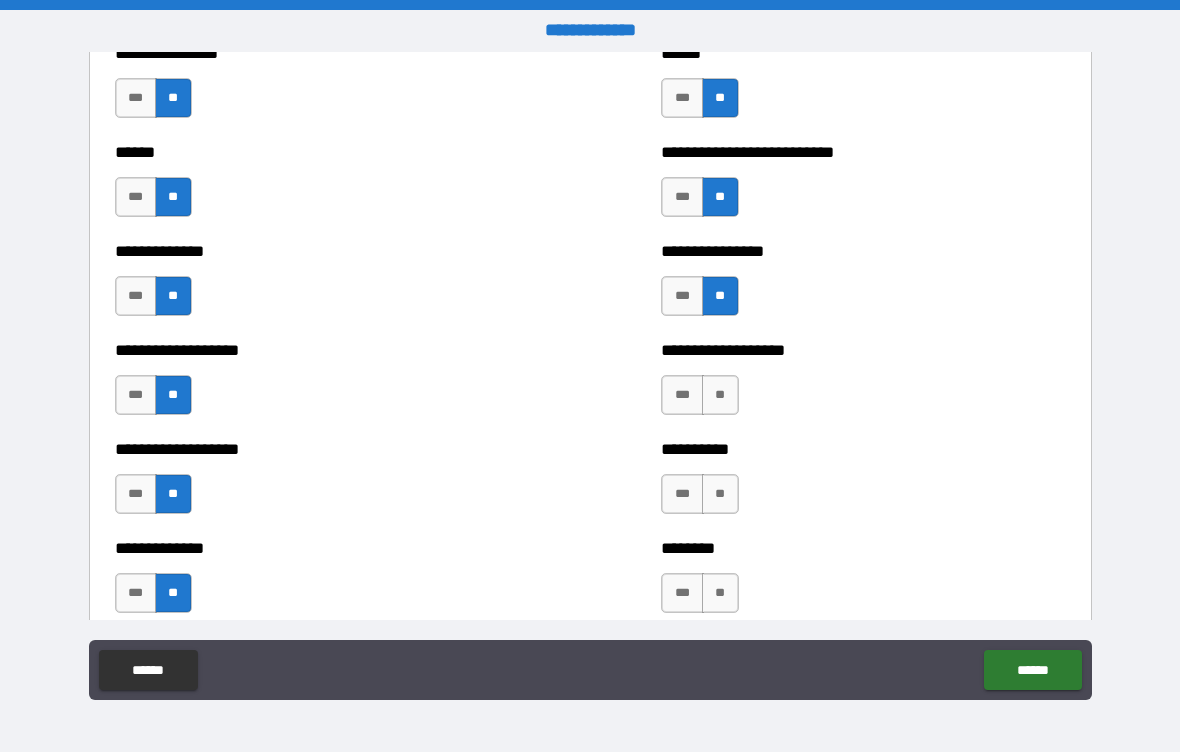 click on "**" at bounding box center [720, 395] 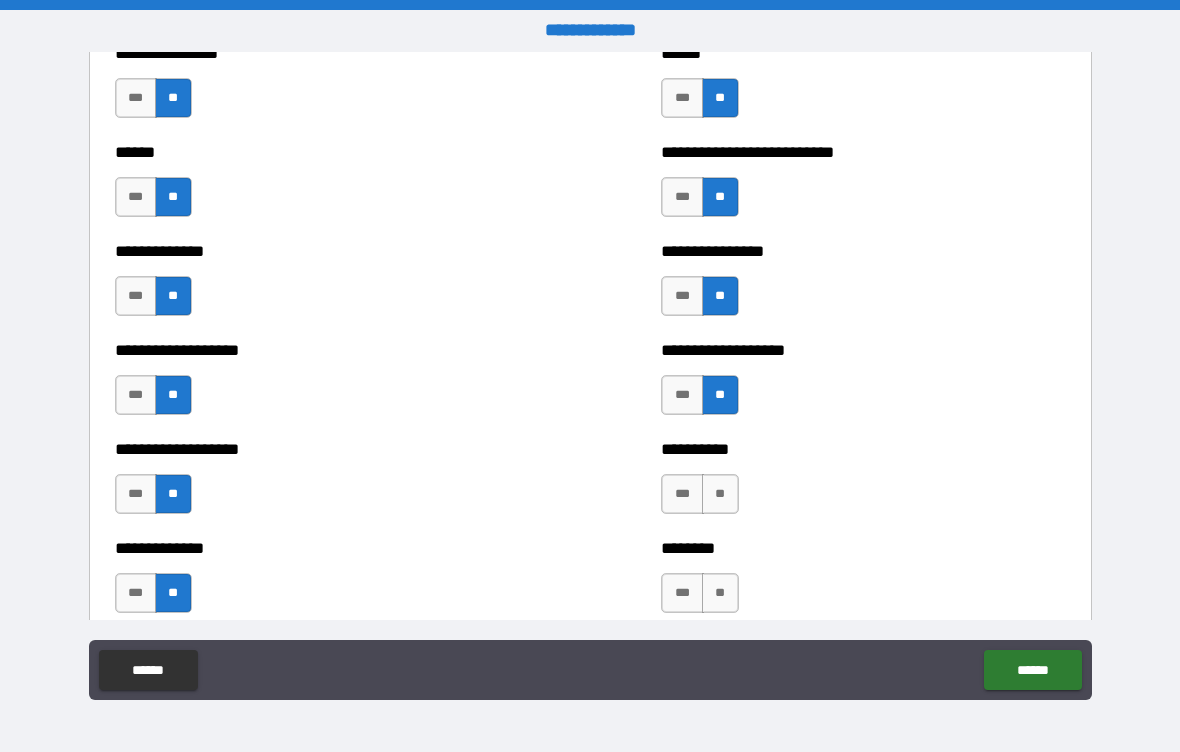 click on "**" at bounding box center [720, 494] 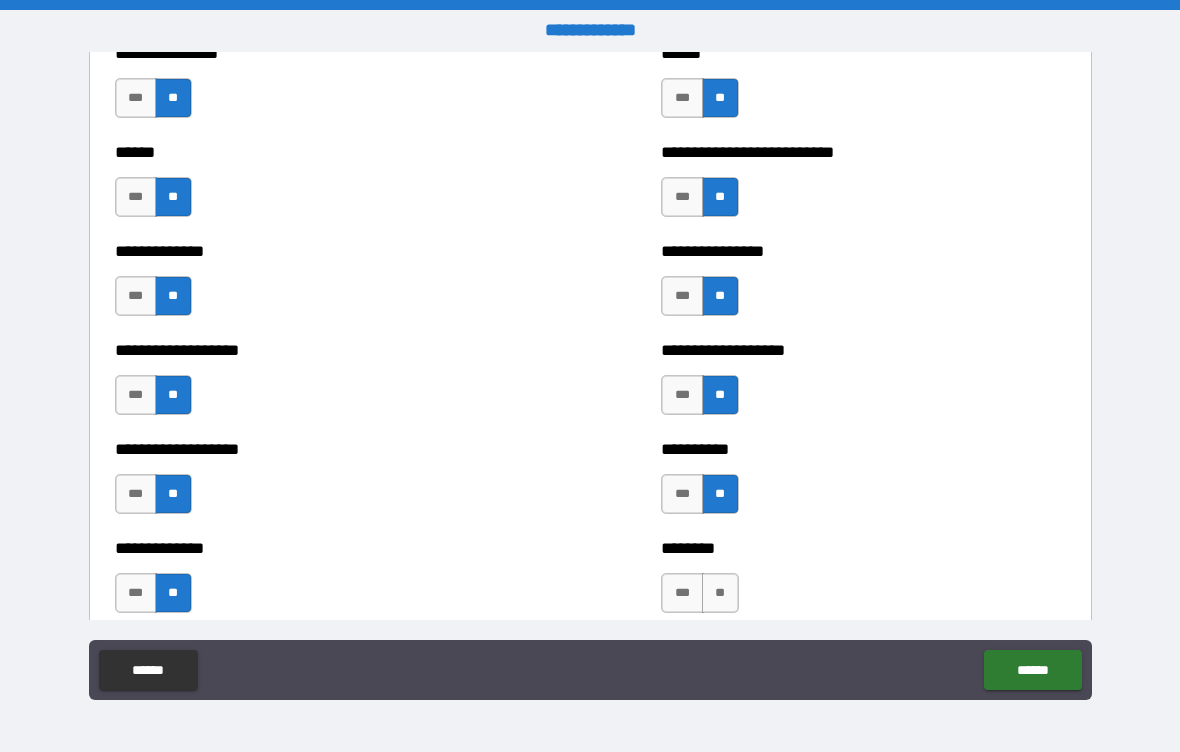 click on "**" at bounding box center (720, 593) 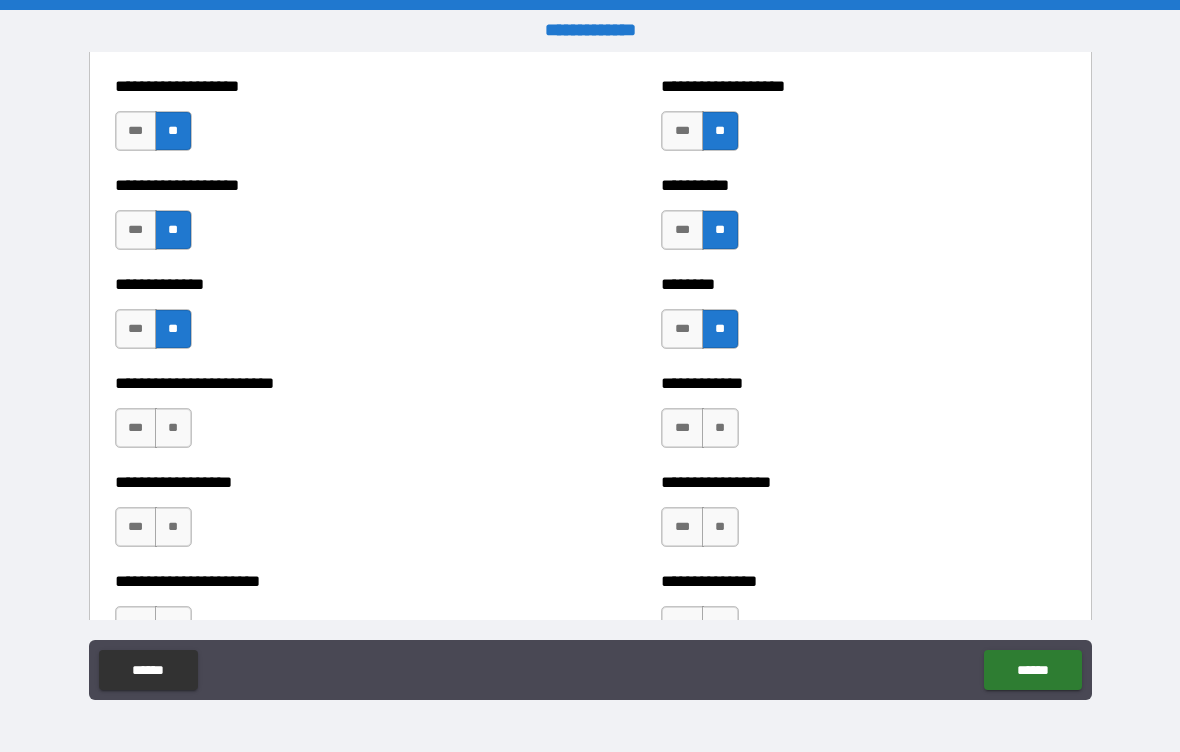 scroll, scrollTop: 4516, scrollLeft: 0, axis: vertical 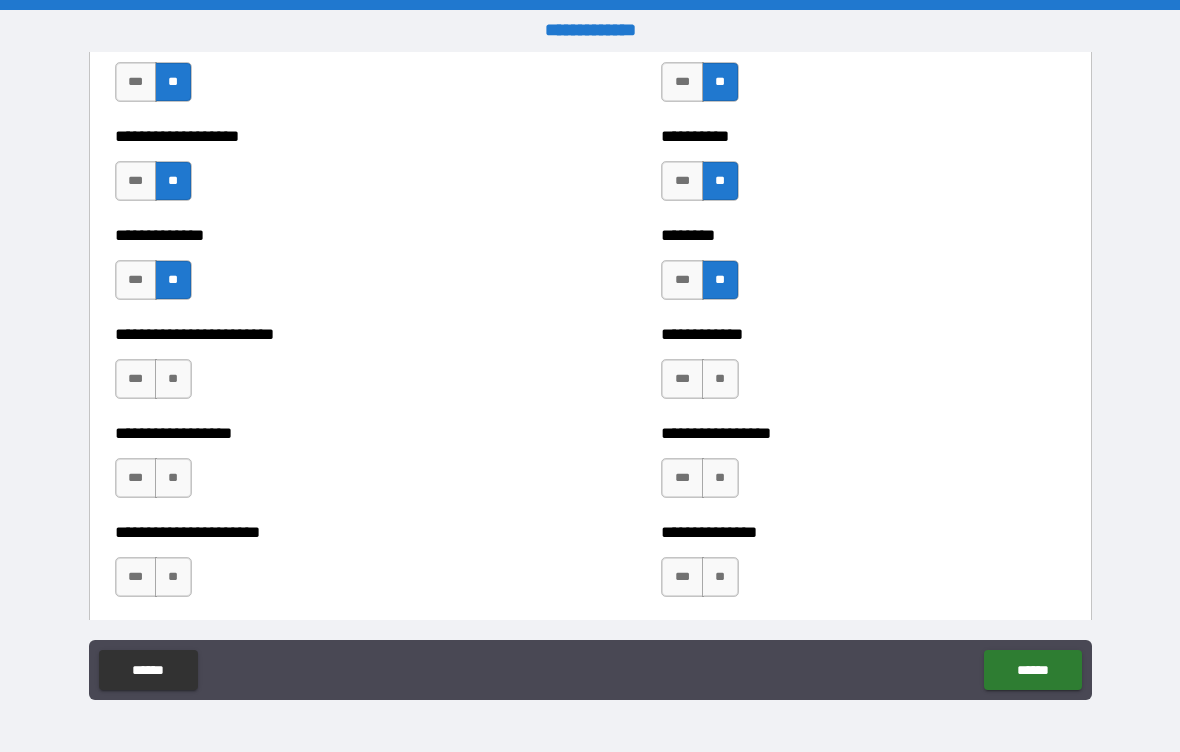 click on "**" at bounding box center (720, 379) 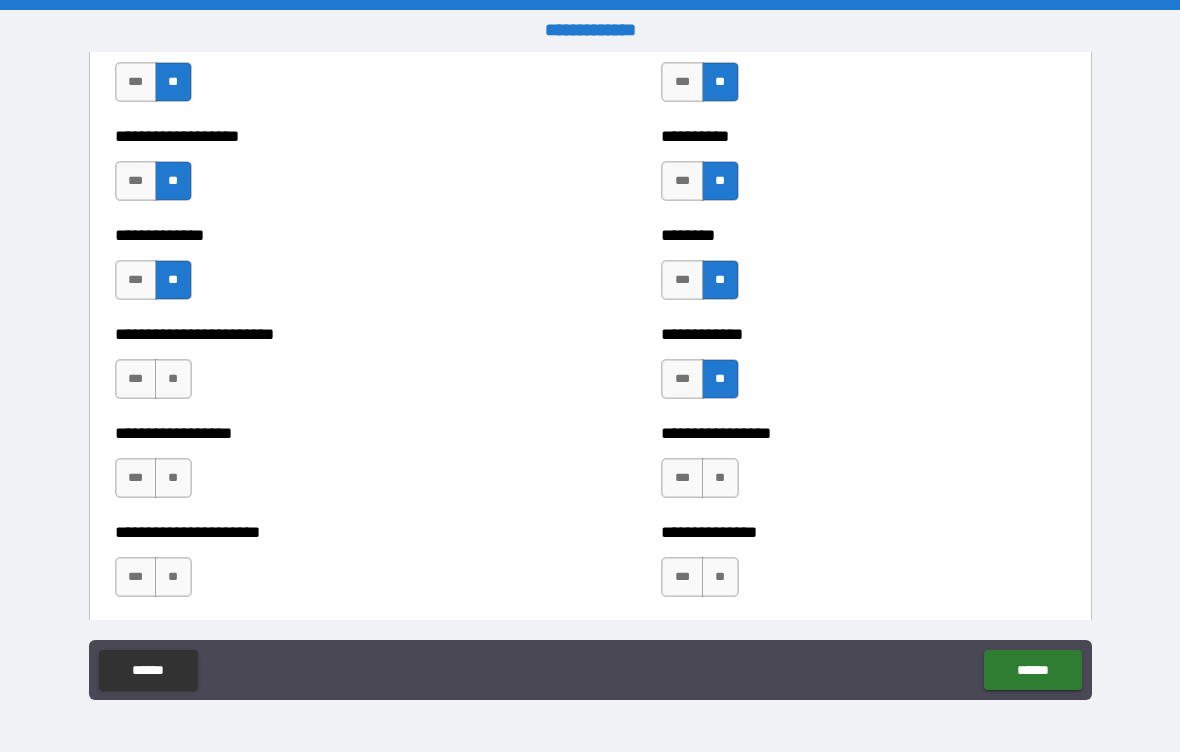 click on "**" at bounding box center [173, 379] 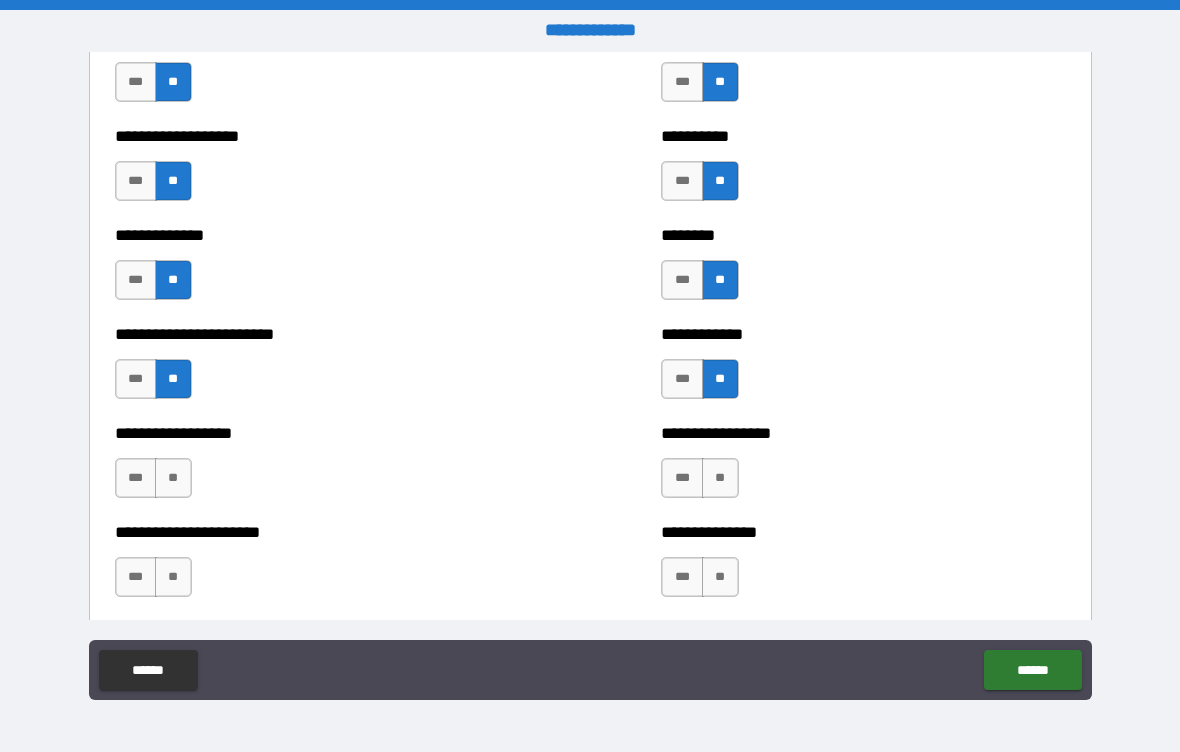 click on "**" at bounding box center [173, 478] 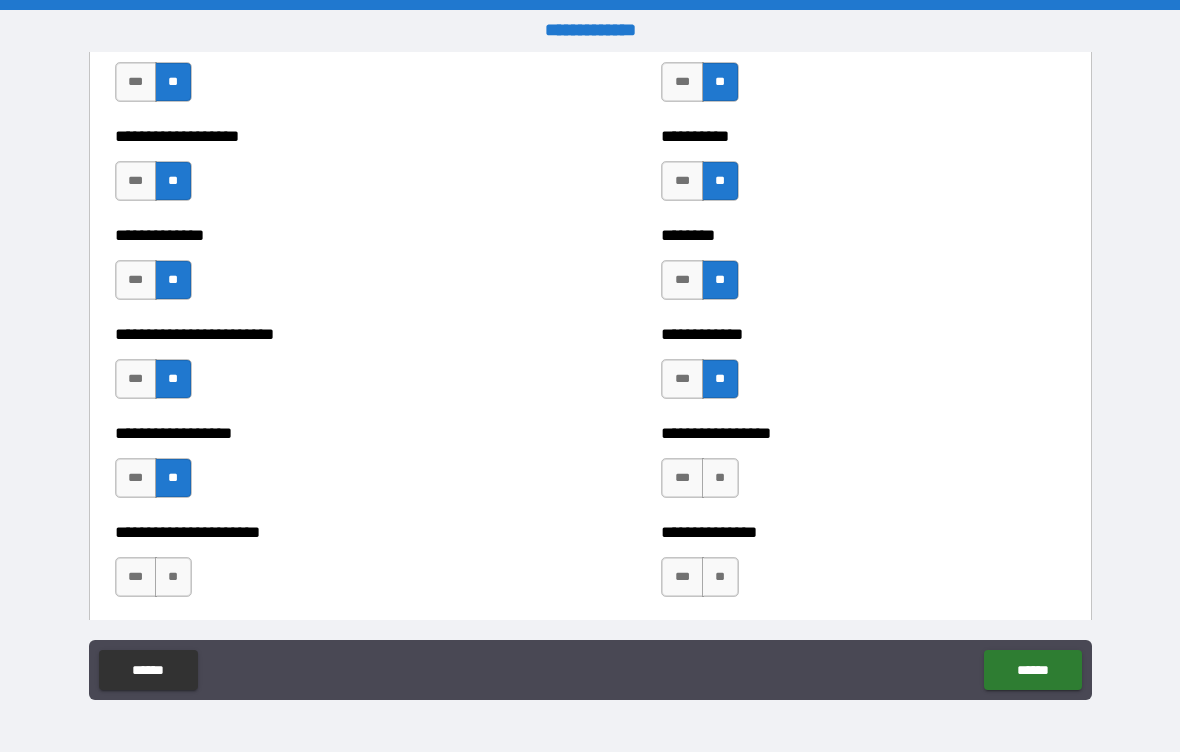 click on "**" at bounding box center (173, 577) 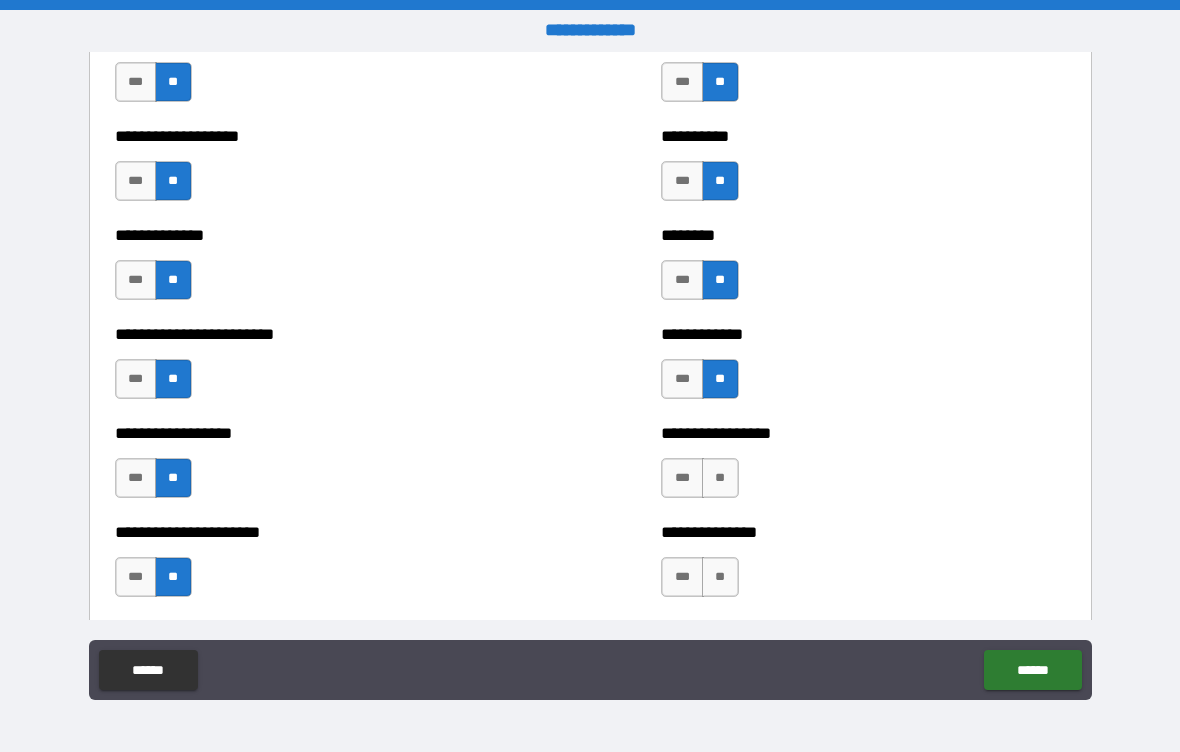 click on "**" at bounding box center (720, 577) 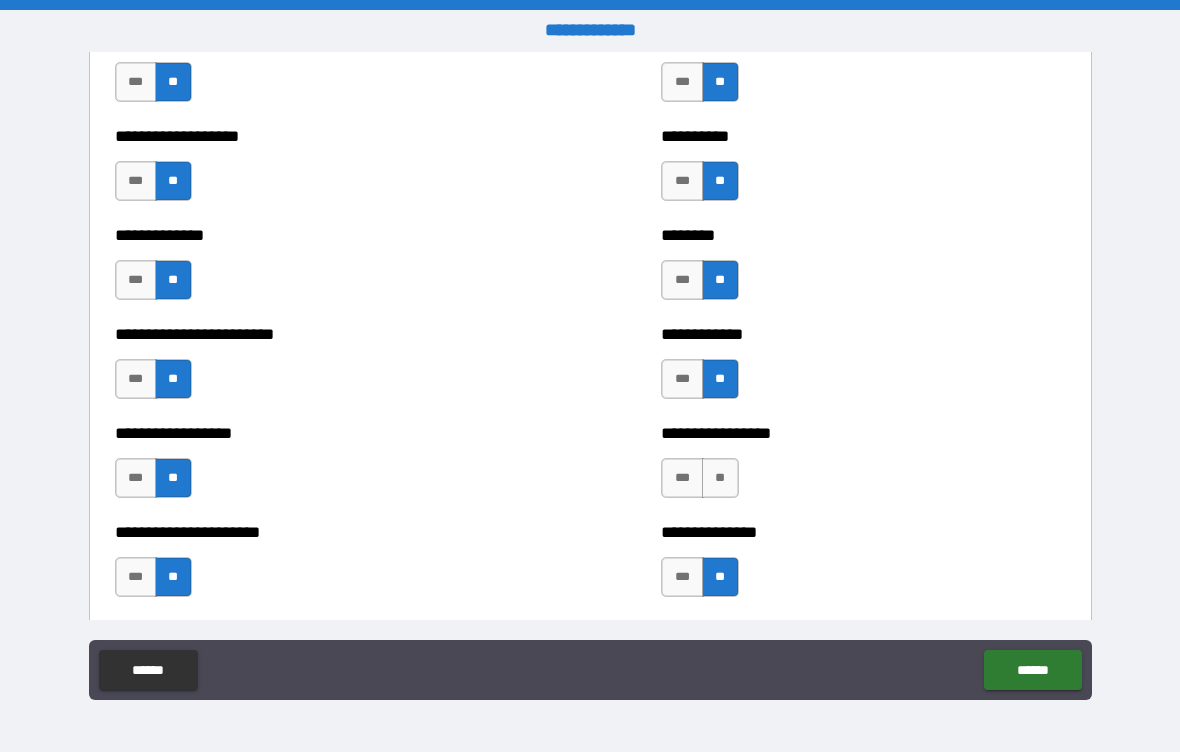 click on "**" at bounding box center [720, 478] 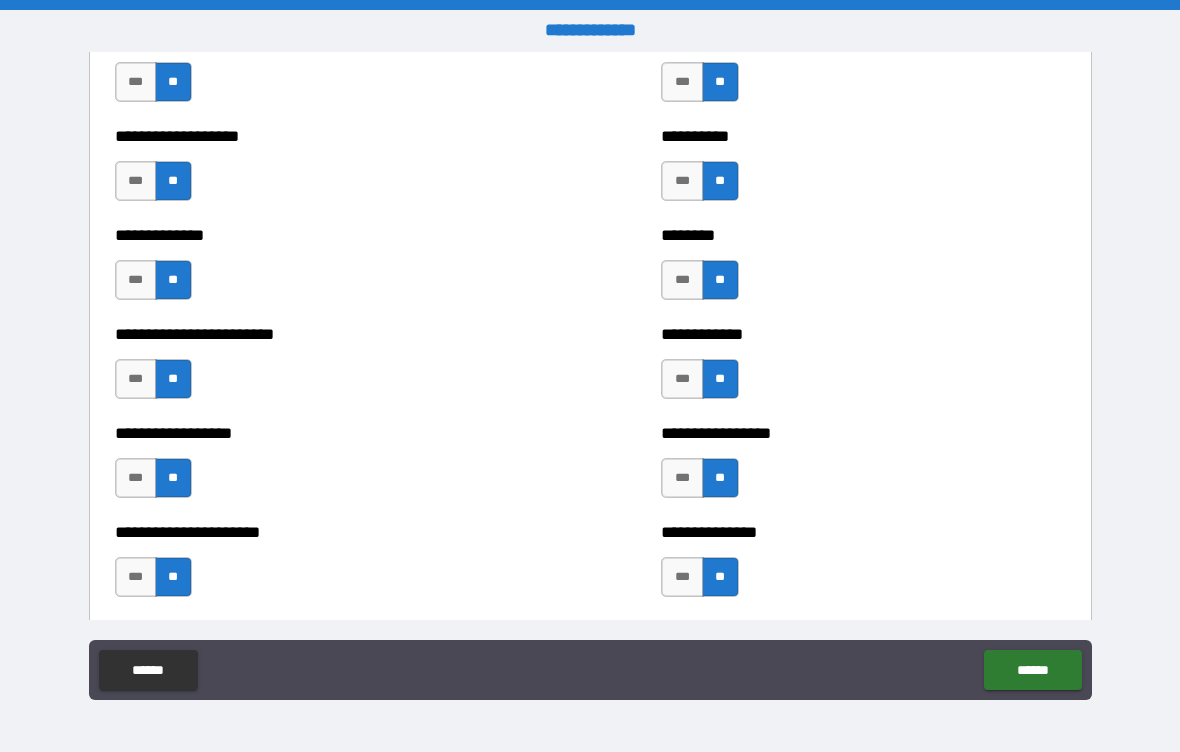 click on "***" at bounding box center [682, 478] 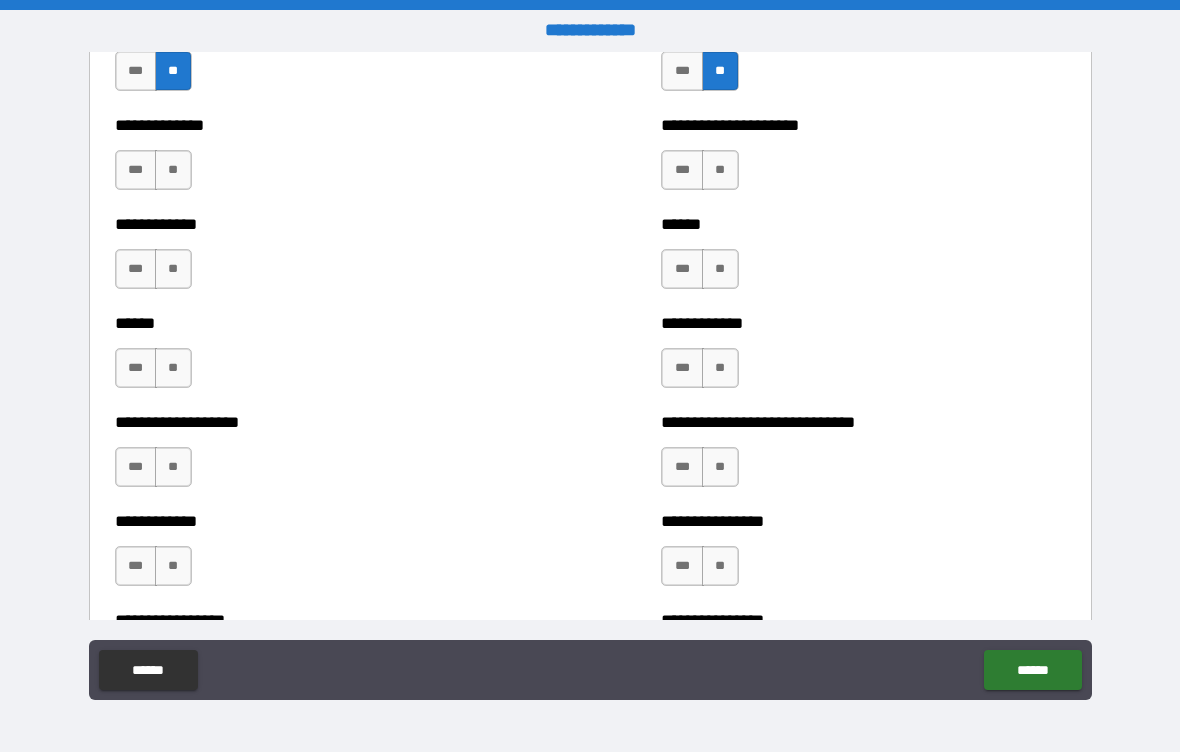 scroll, scrollTop: 5032, scrollLeft: 0, axis: vertical 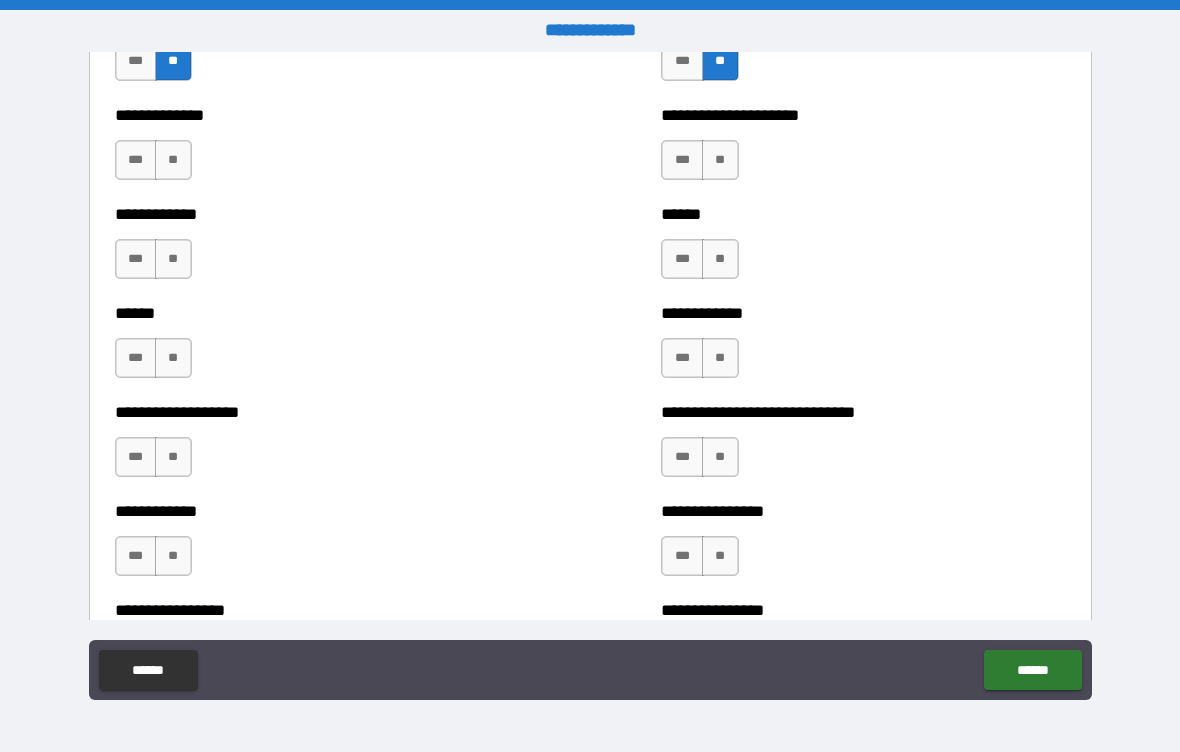 click on "***" at bounding box center (682, 160) 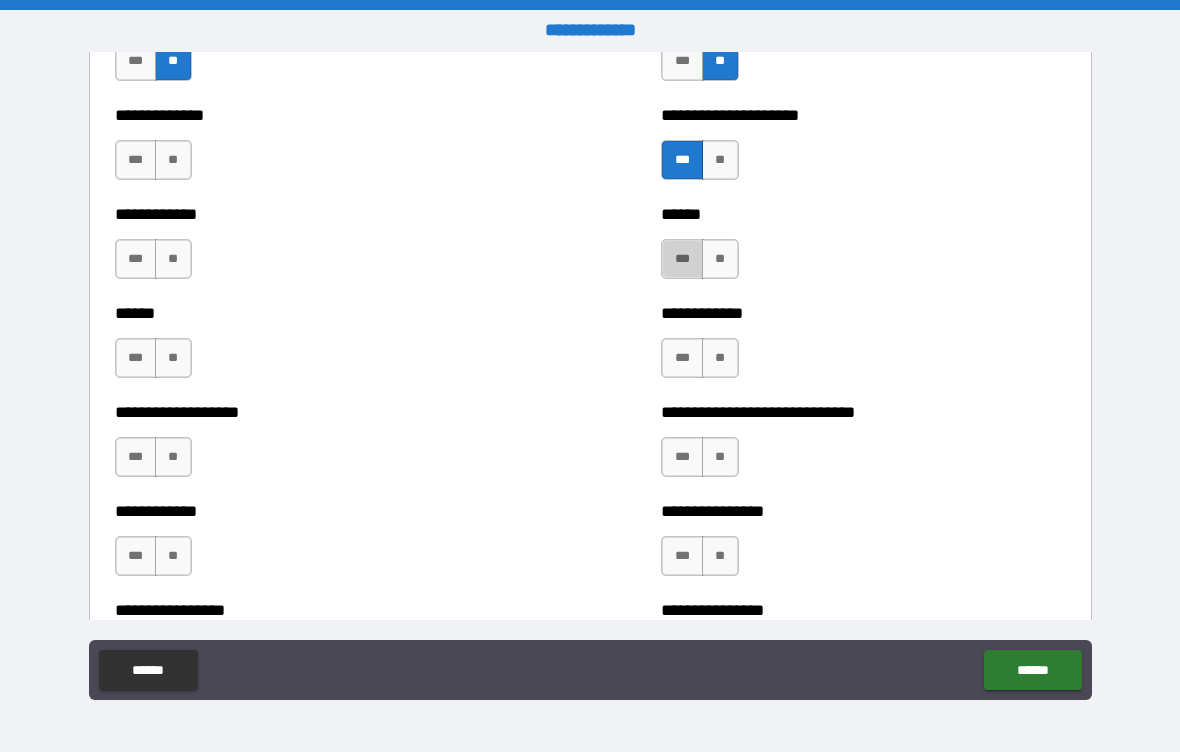 click on "***" at bounding box center [682, 259] 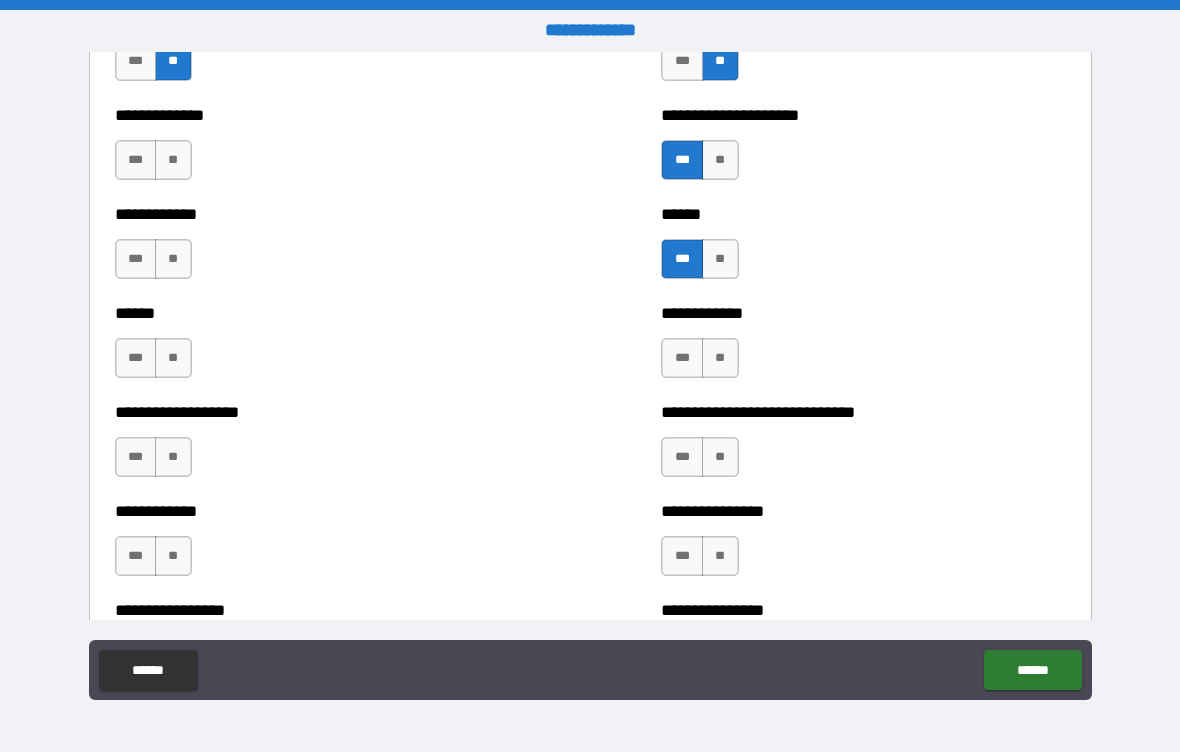 click on "**" at bounding box center [173, 160] 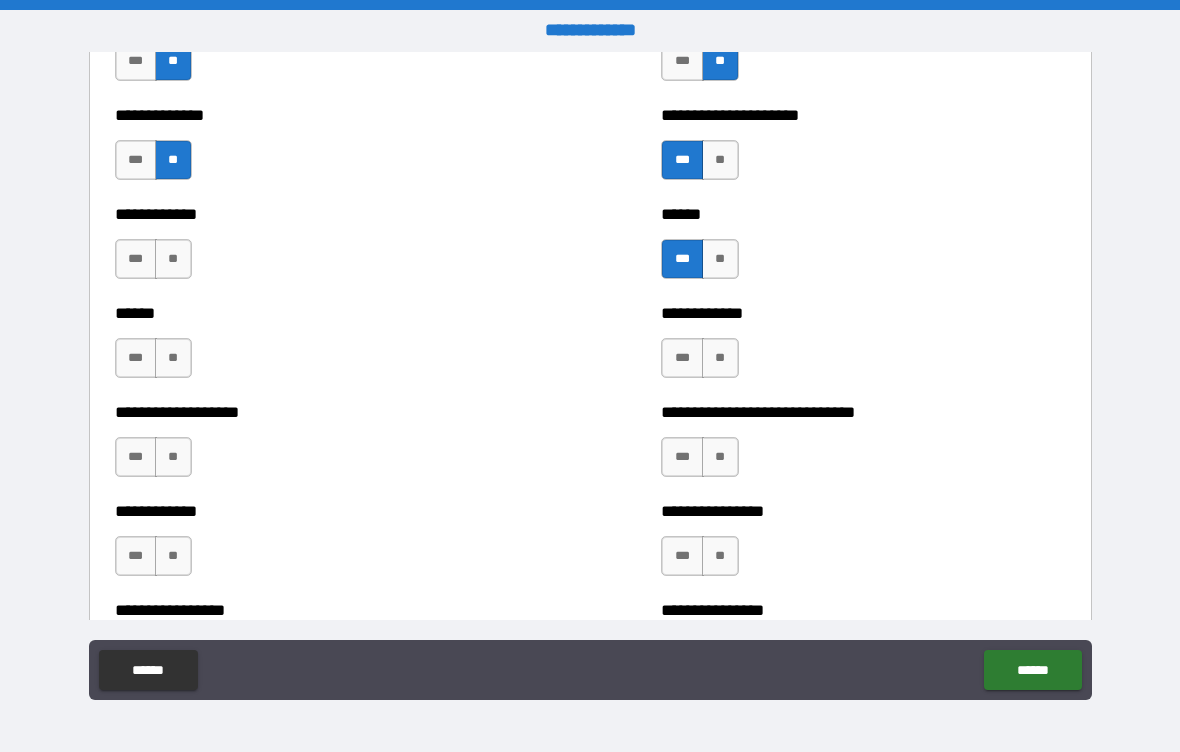 click on "***" at bounding box center [136, 160] 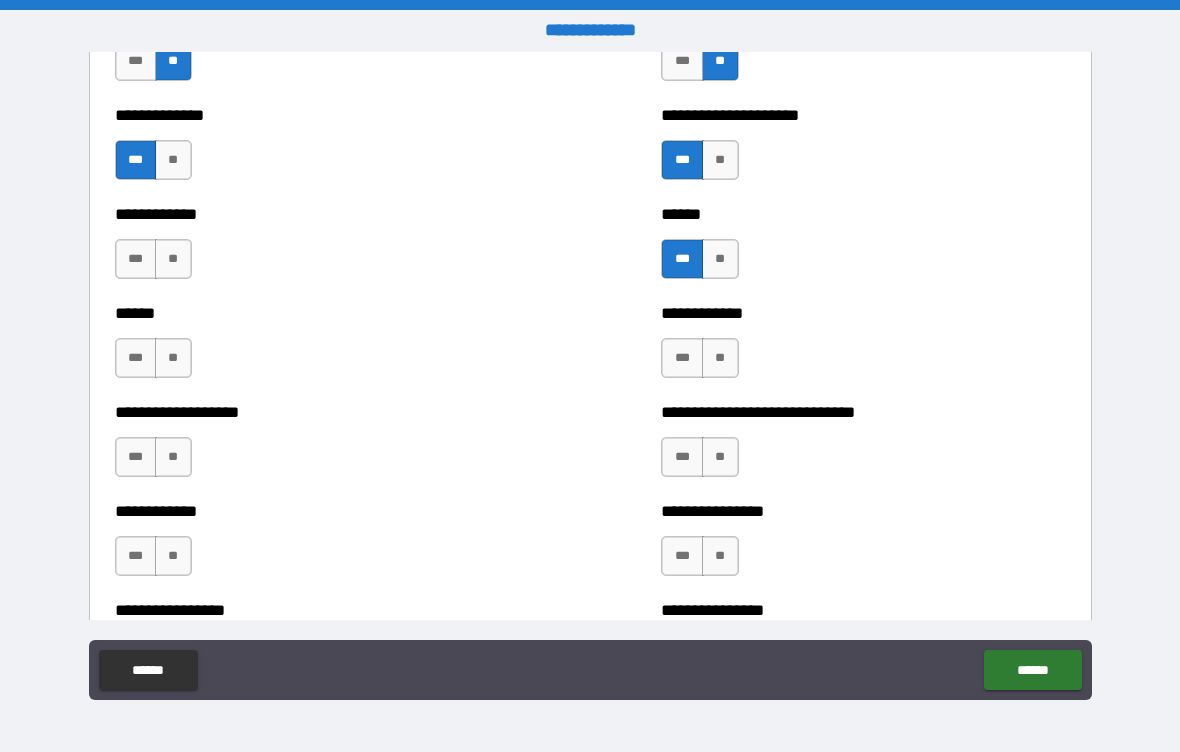 click on "**" at bounding box center (173, 259) 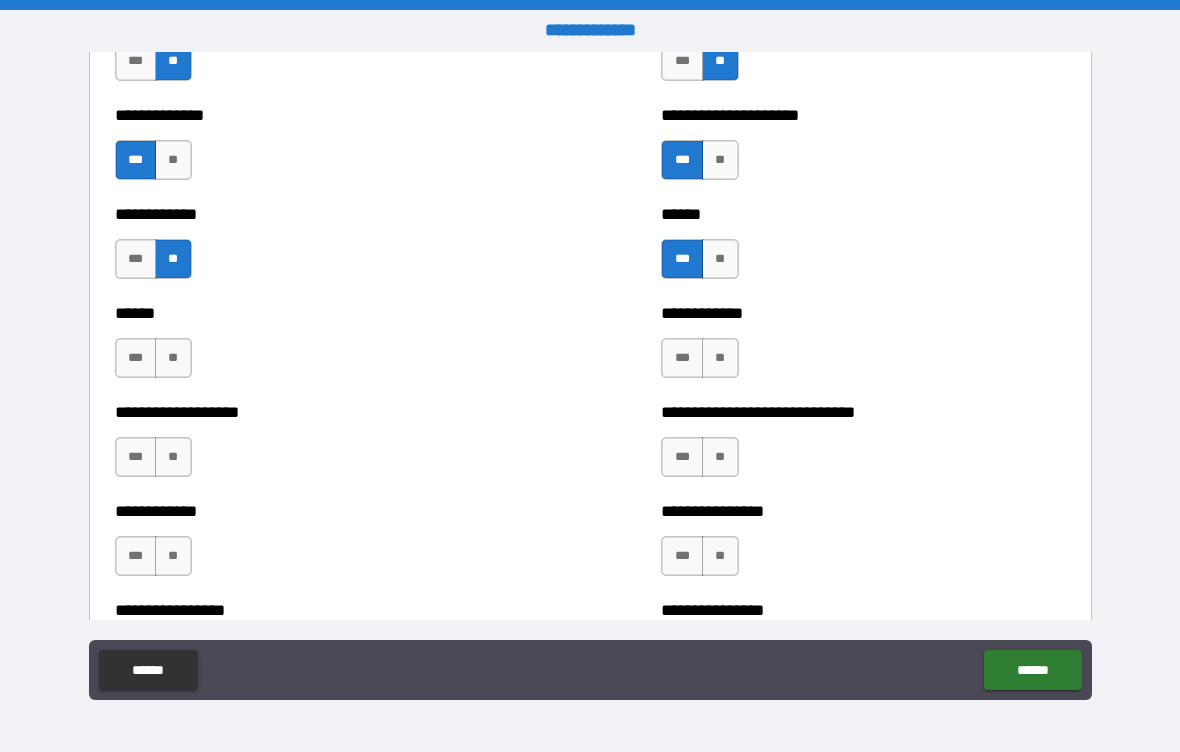click on "***" at bounding box center (136, 259) 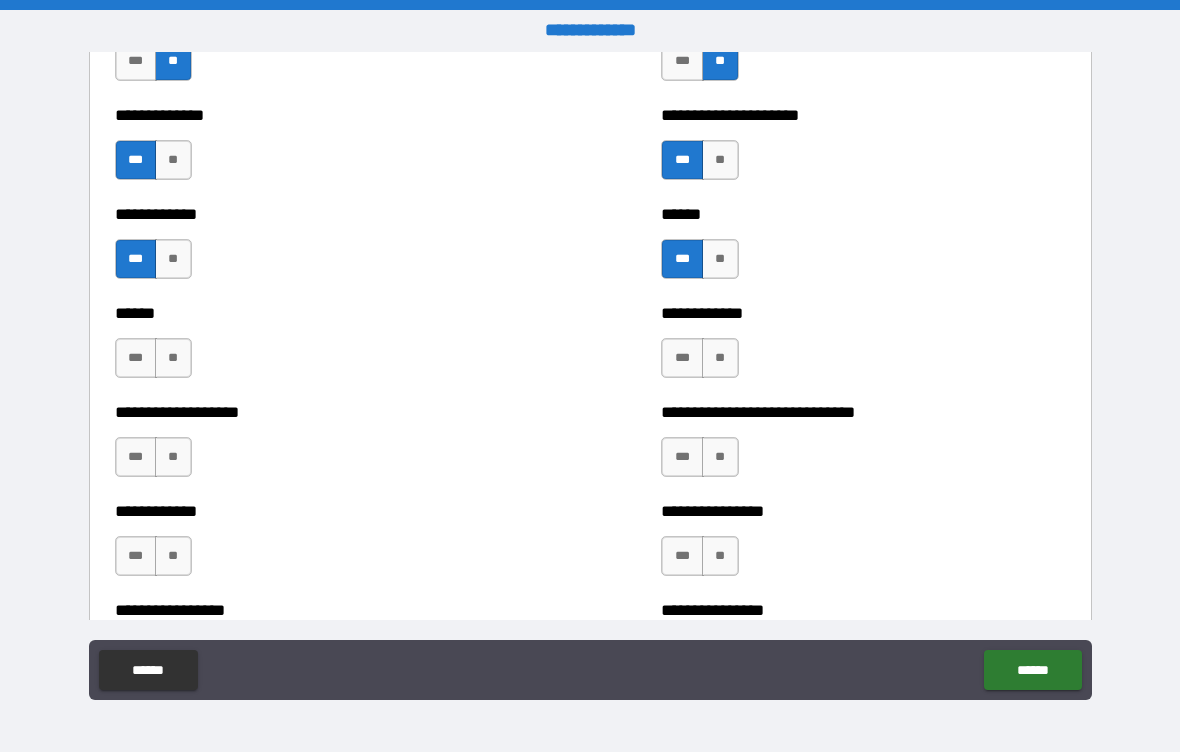 click on "**" at bounding box center (173, 358) 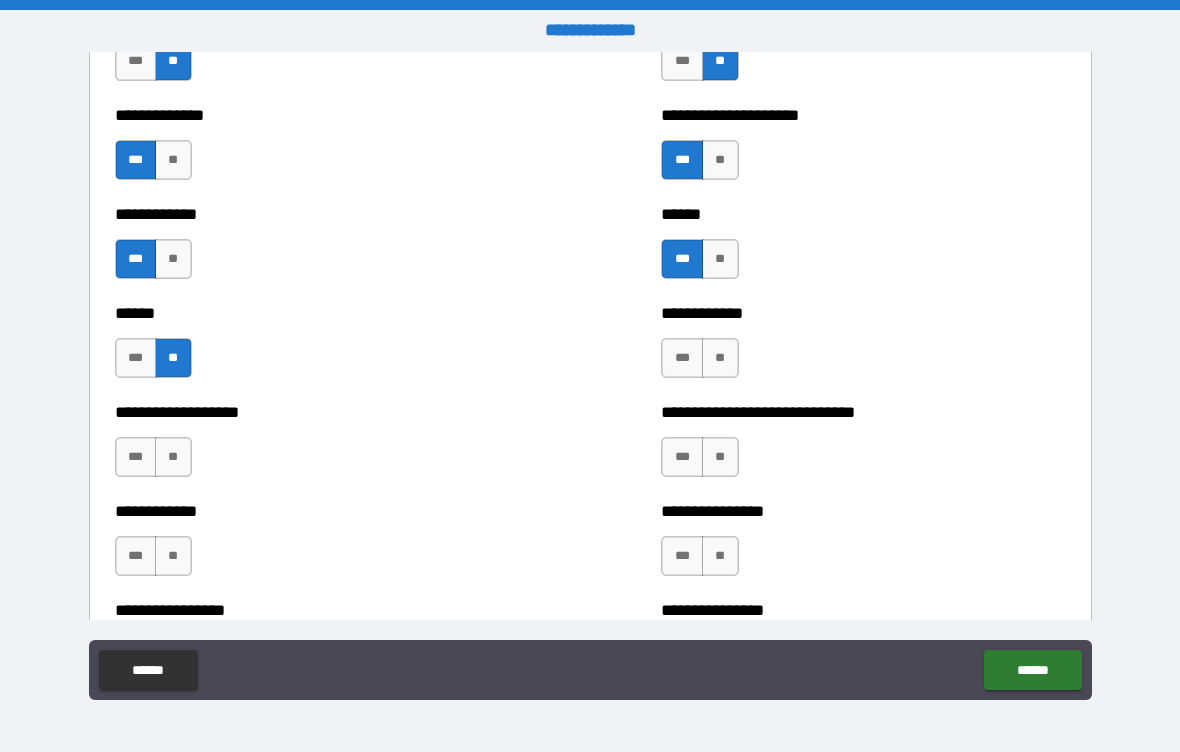 click on "**" at bounding box center (173, 457) 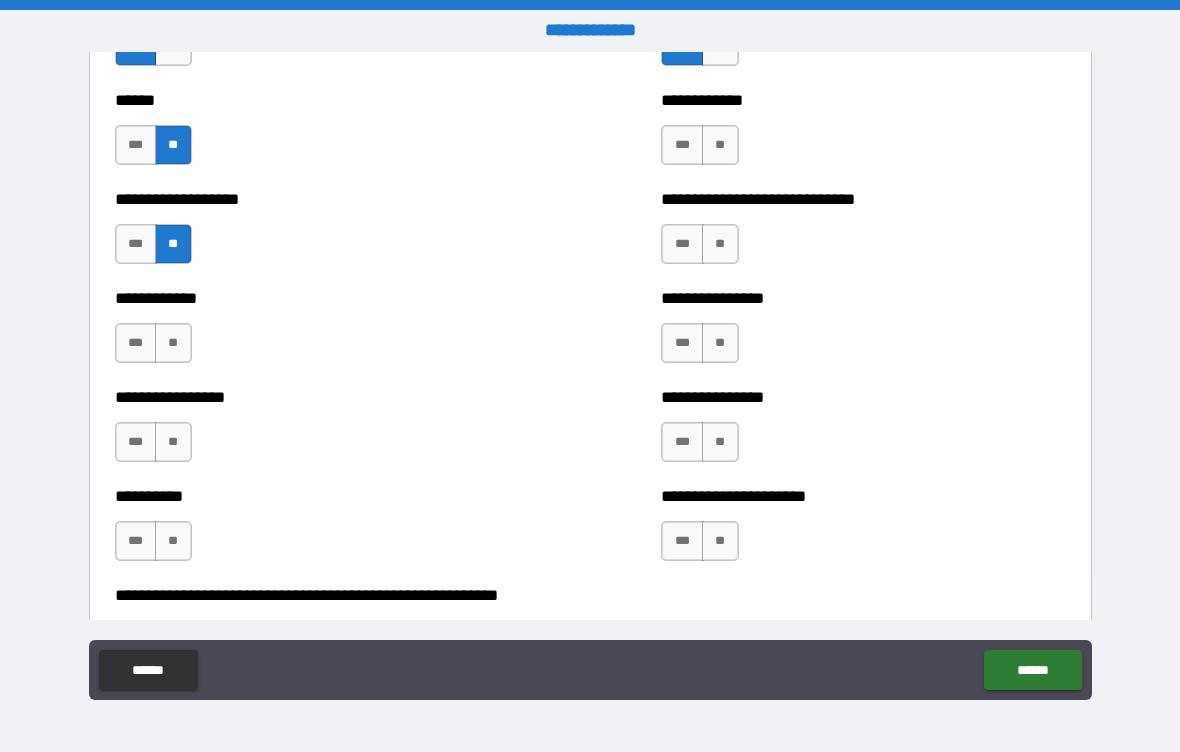 scroll, scrollTop: 5253, scrollLeft: 0, axis: vertical 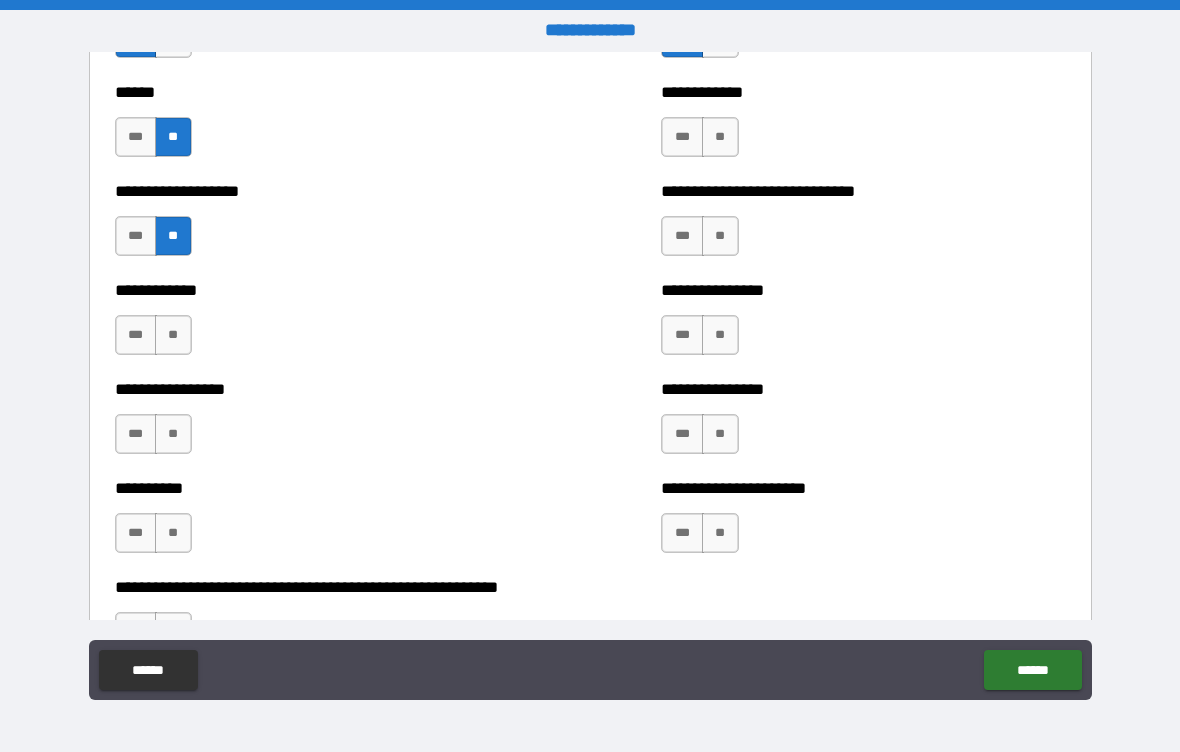 click on "**" at bounding box center [173, 335] 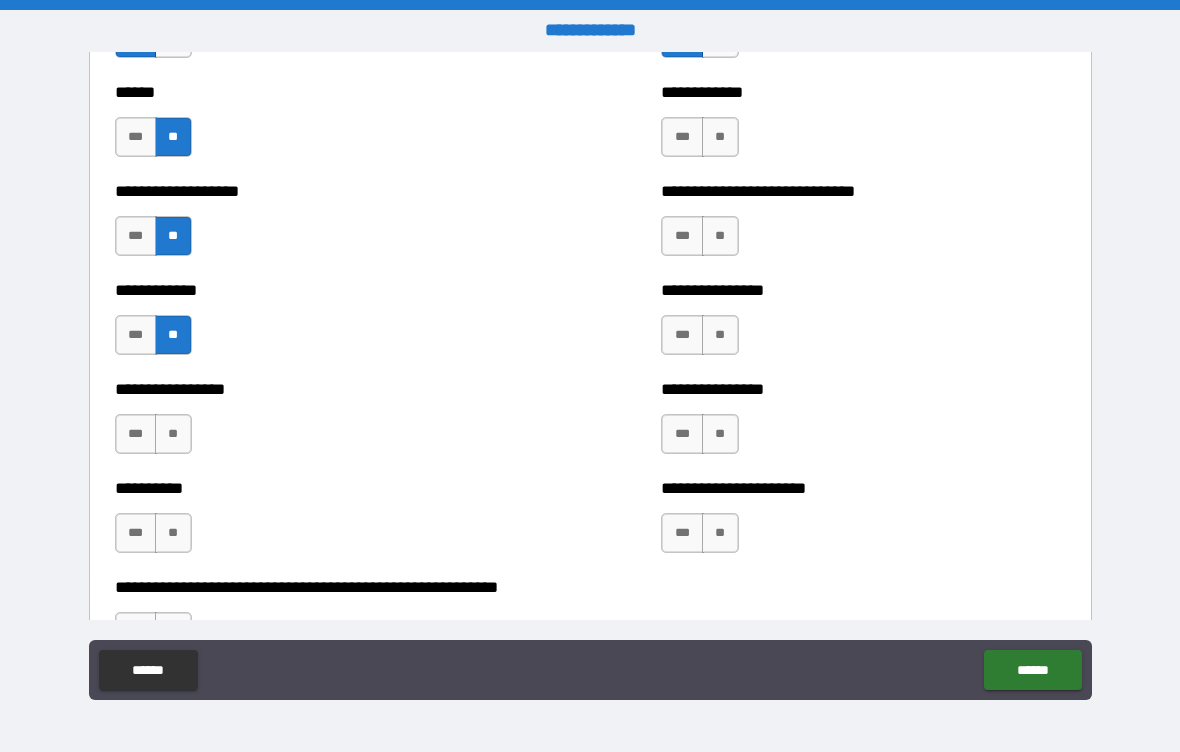 click on "**" at bounding box center (720, 137) 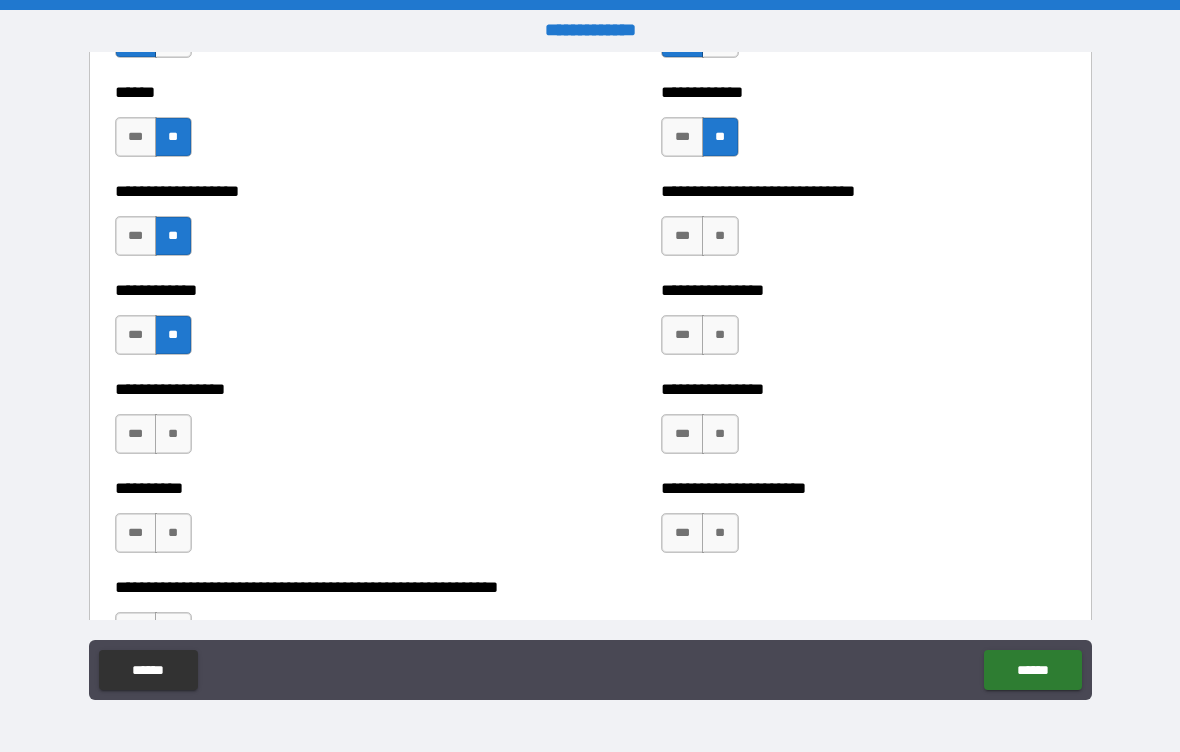 click on "**" at bounding box center (720, 236) 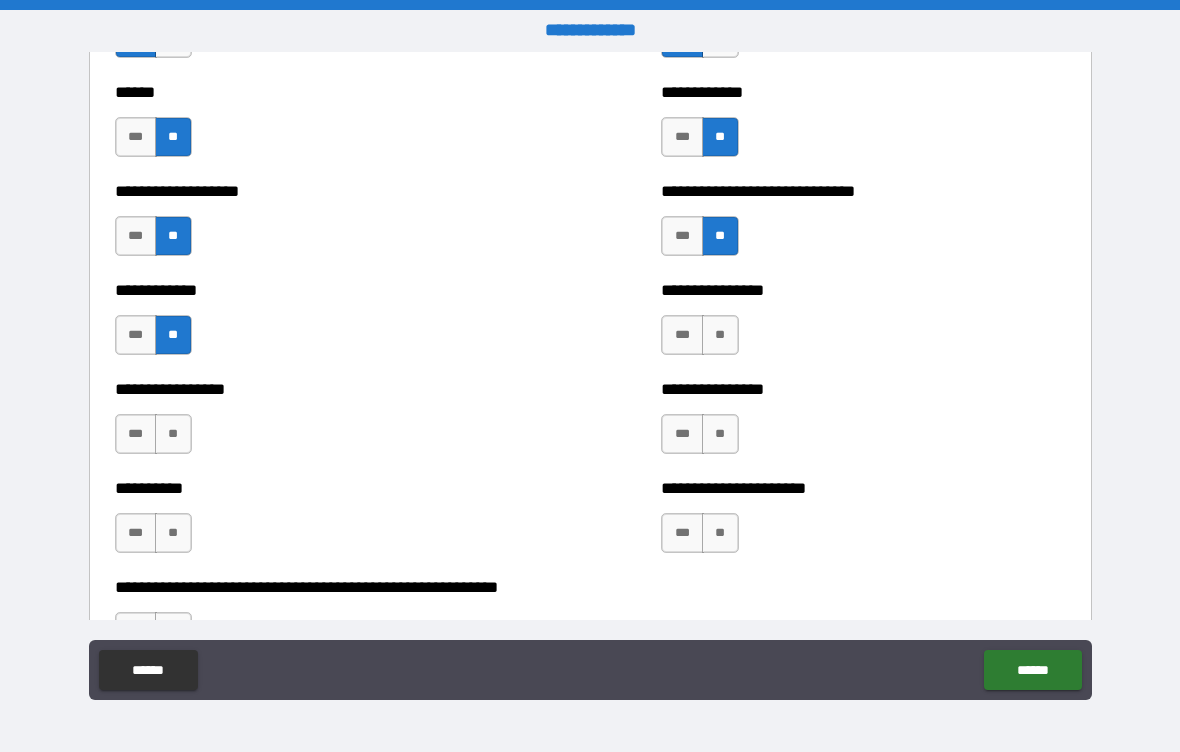 click on "***" at bounding box center [682, 335] 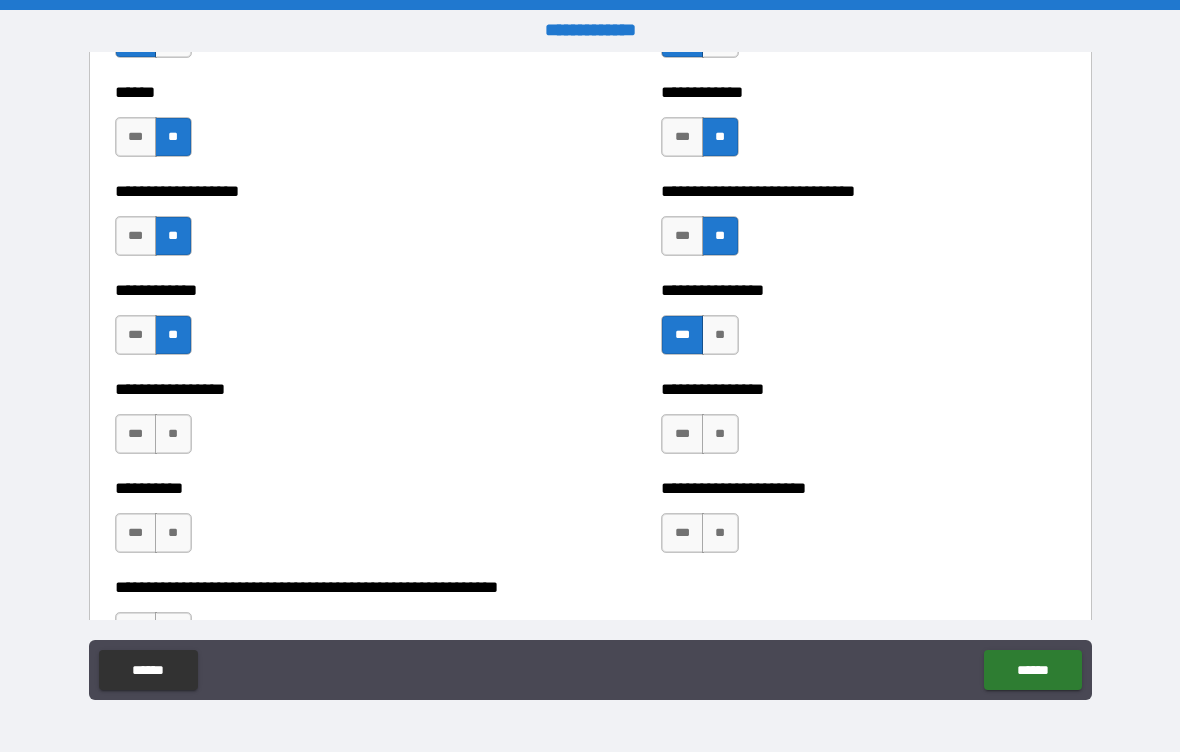 click on "***" at bounding box center (682, 434) 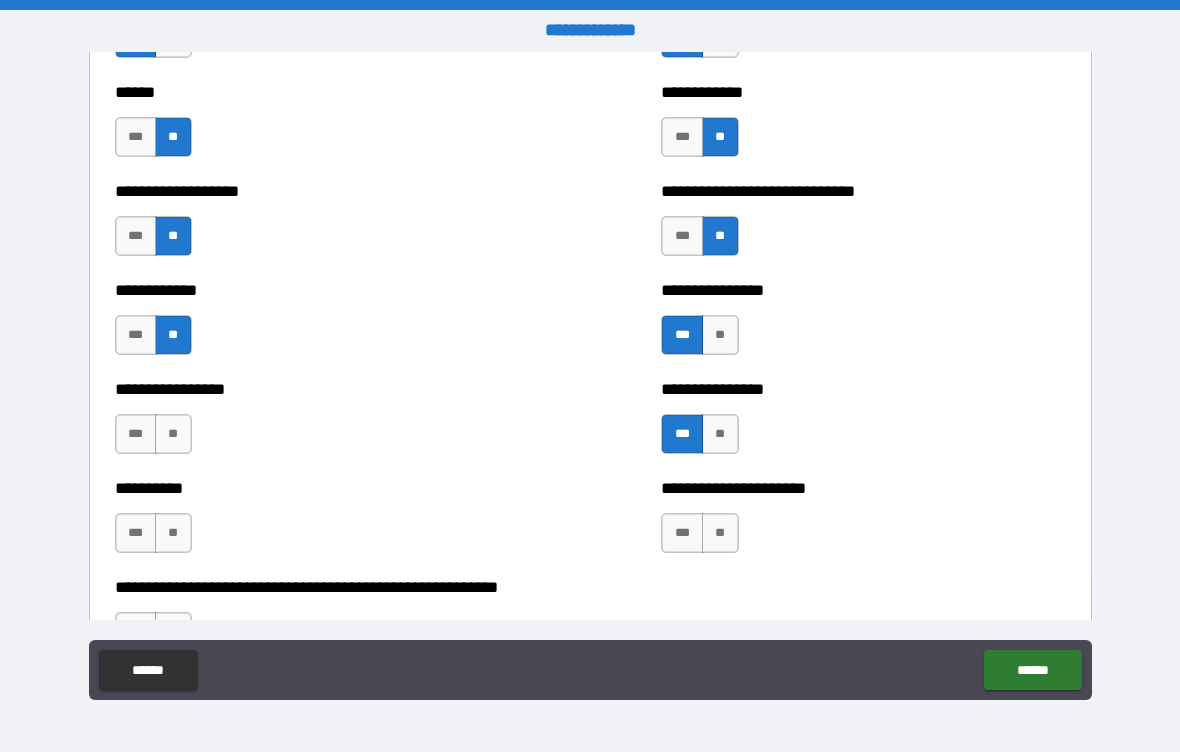 click on "***" at bounding box center [682, 533] 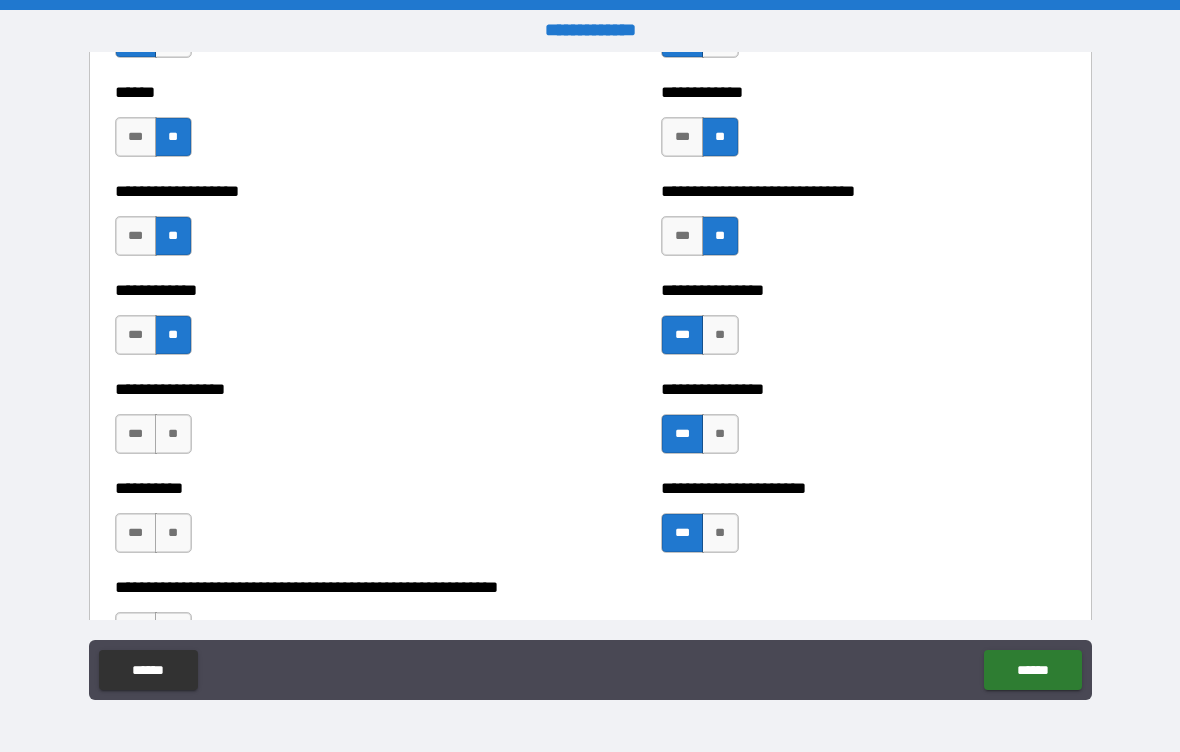 click on "**" at bounding box center [173, 434] 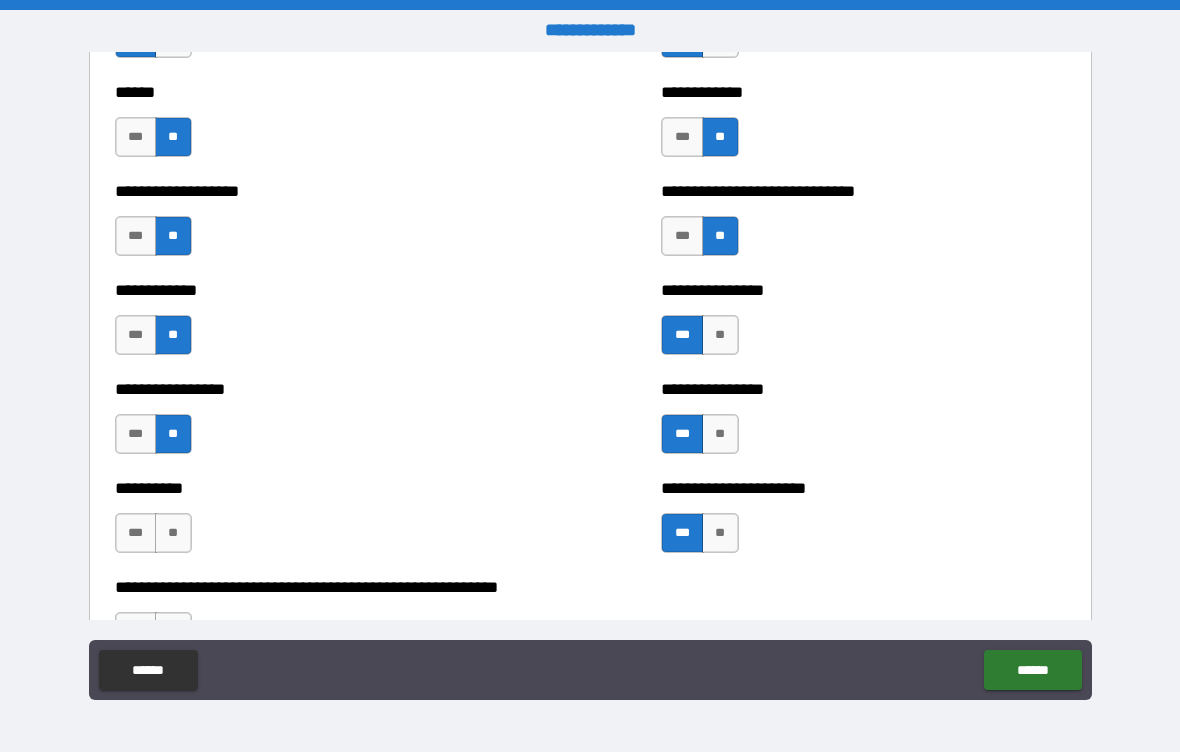 click on "**" at bounding box center [173, 533] 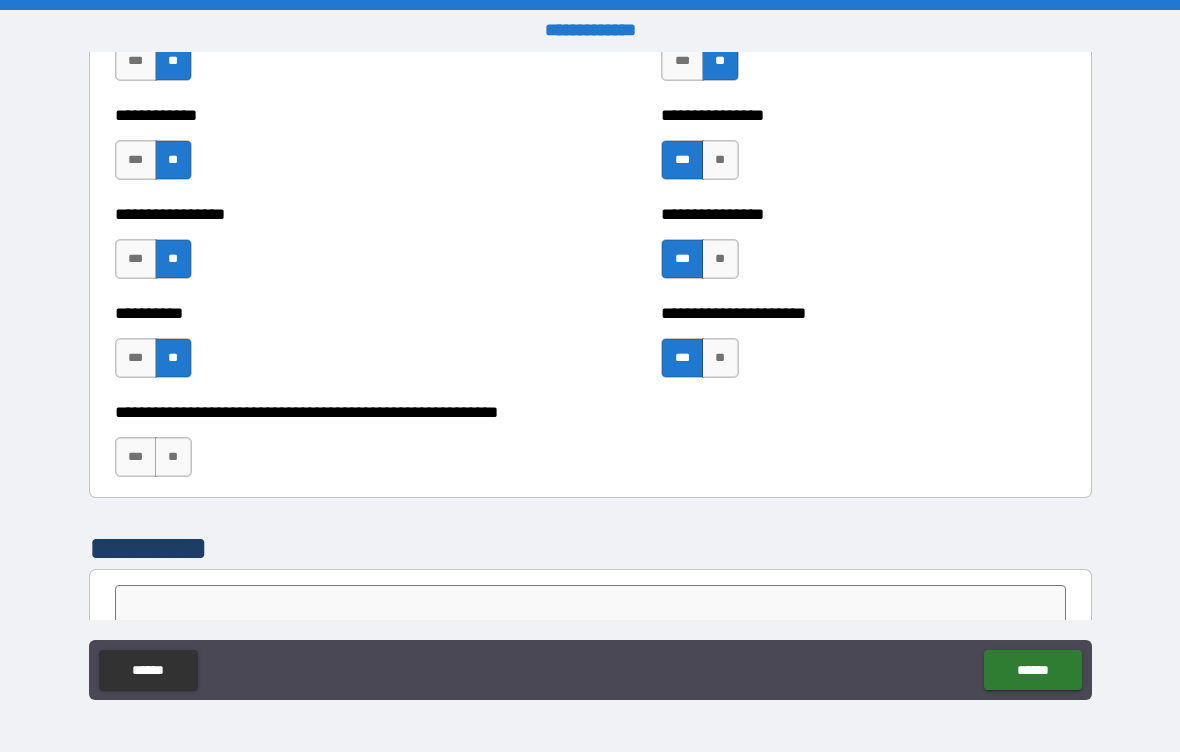 scroll, scrollTop: 5427, scrollLeft: 0, axis: vertical 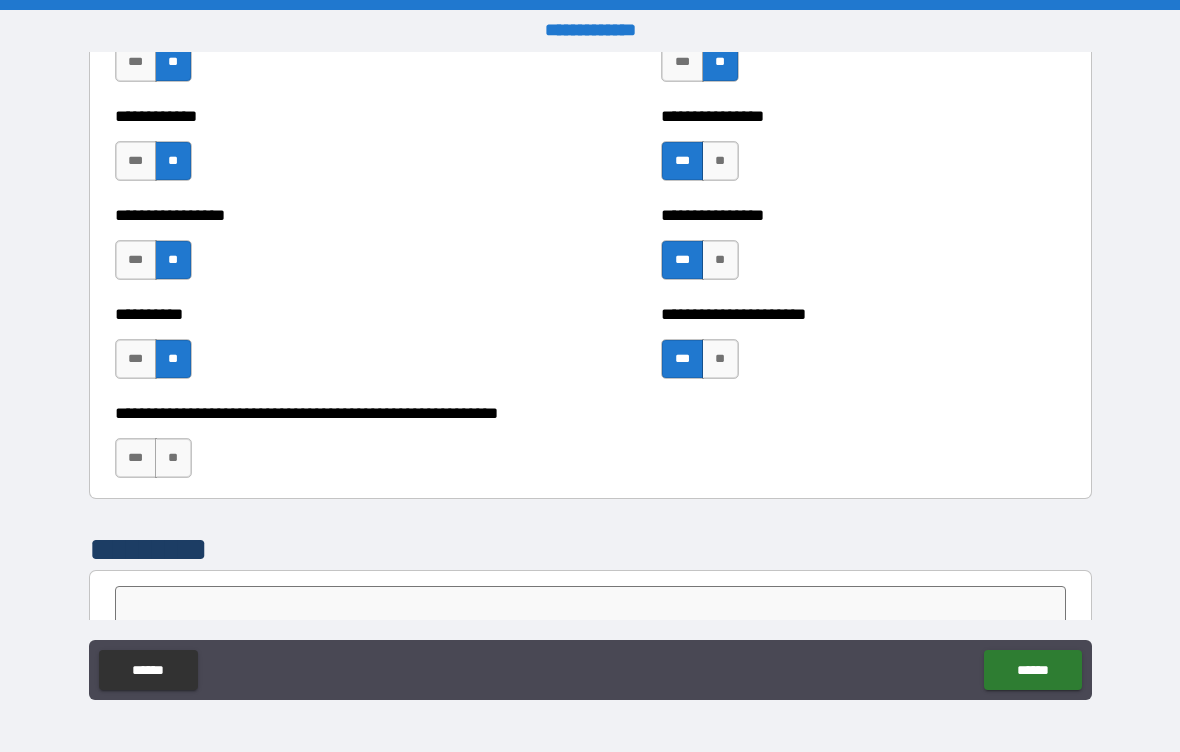 click on "**" at bounding box center [173, 458] 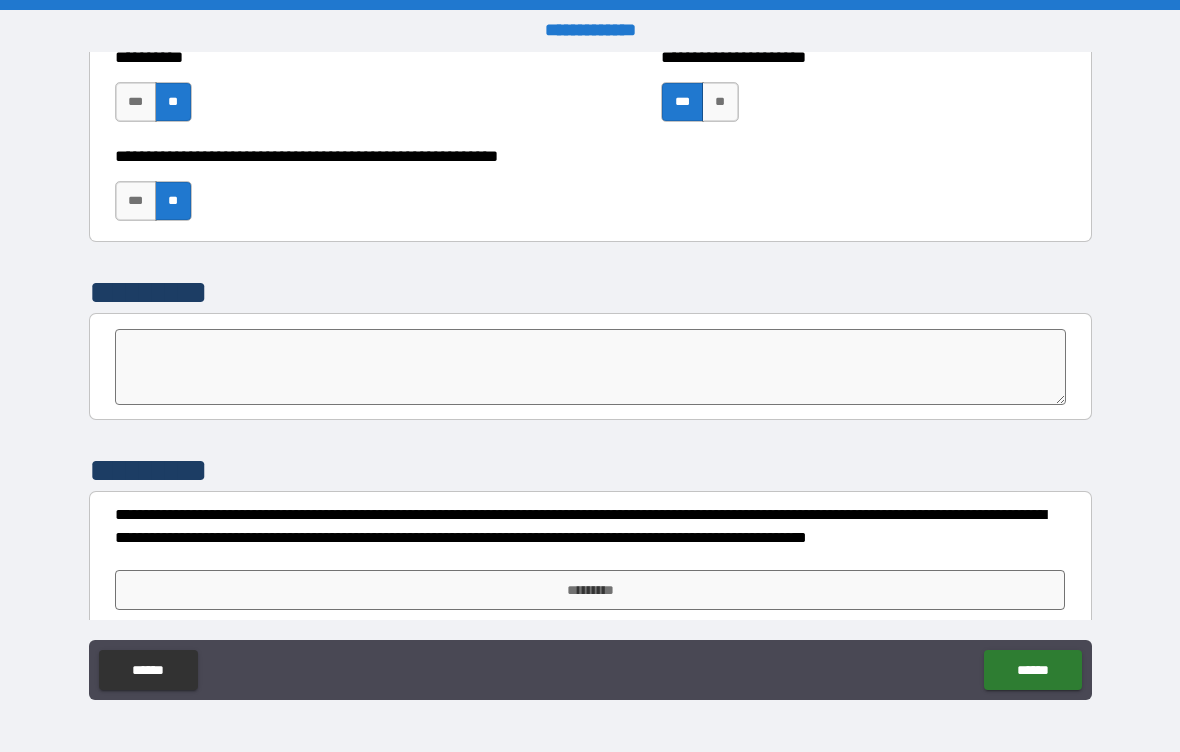 scroll, scrollTop: 5683, scrollLeft: 0, axis: vertical 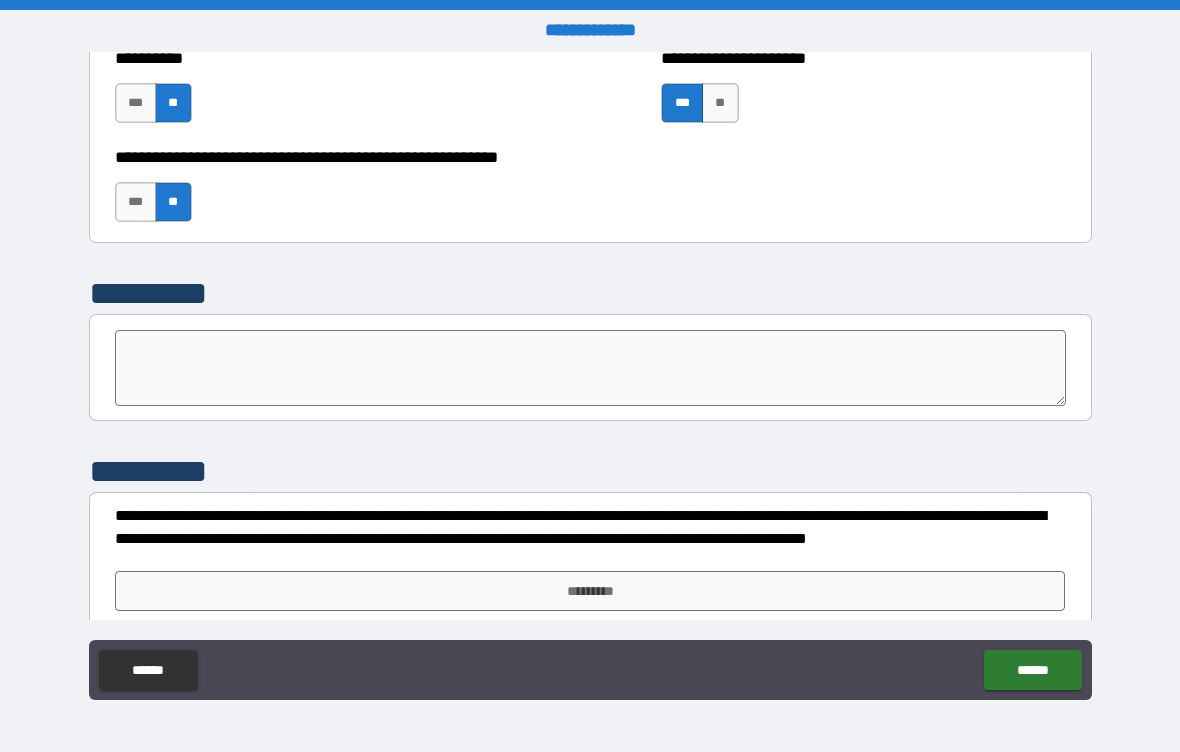 click on "*********" at bounding box center [590, 591] 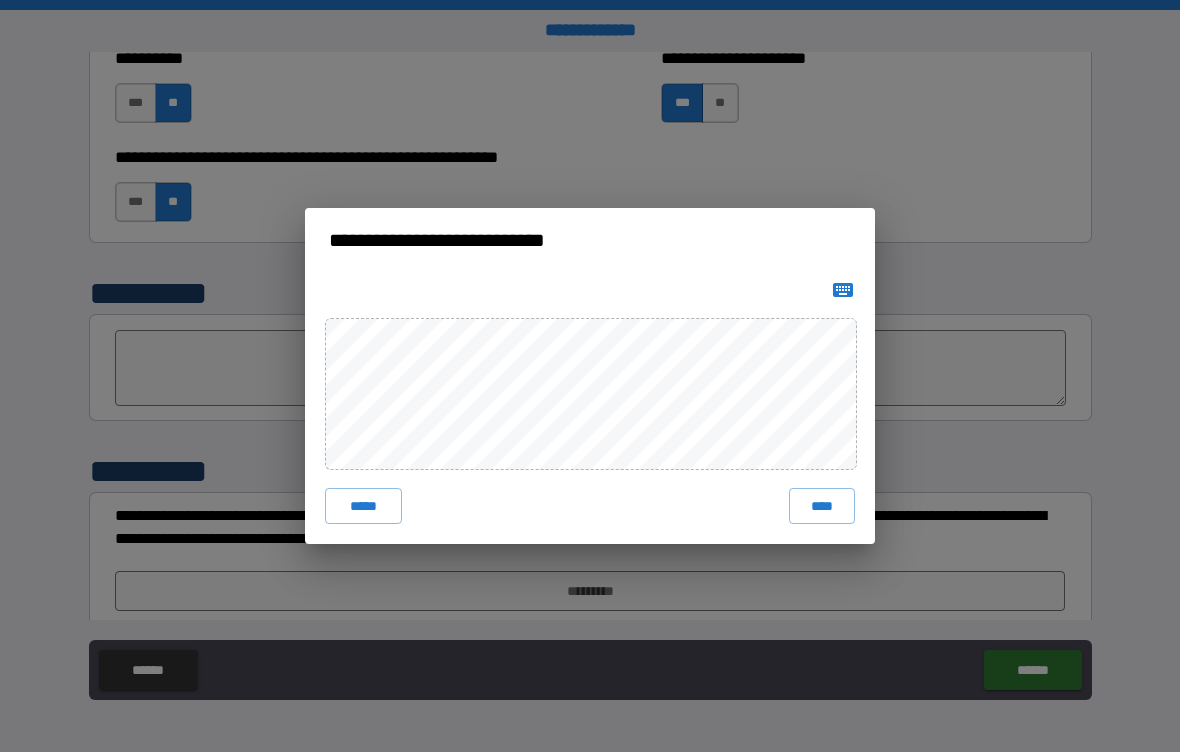 click on "****" at bounding box center (822, 506) 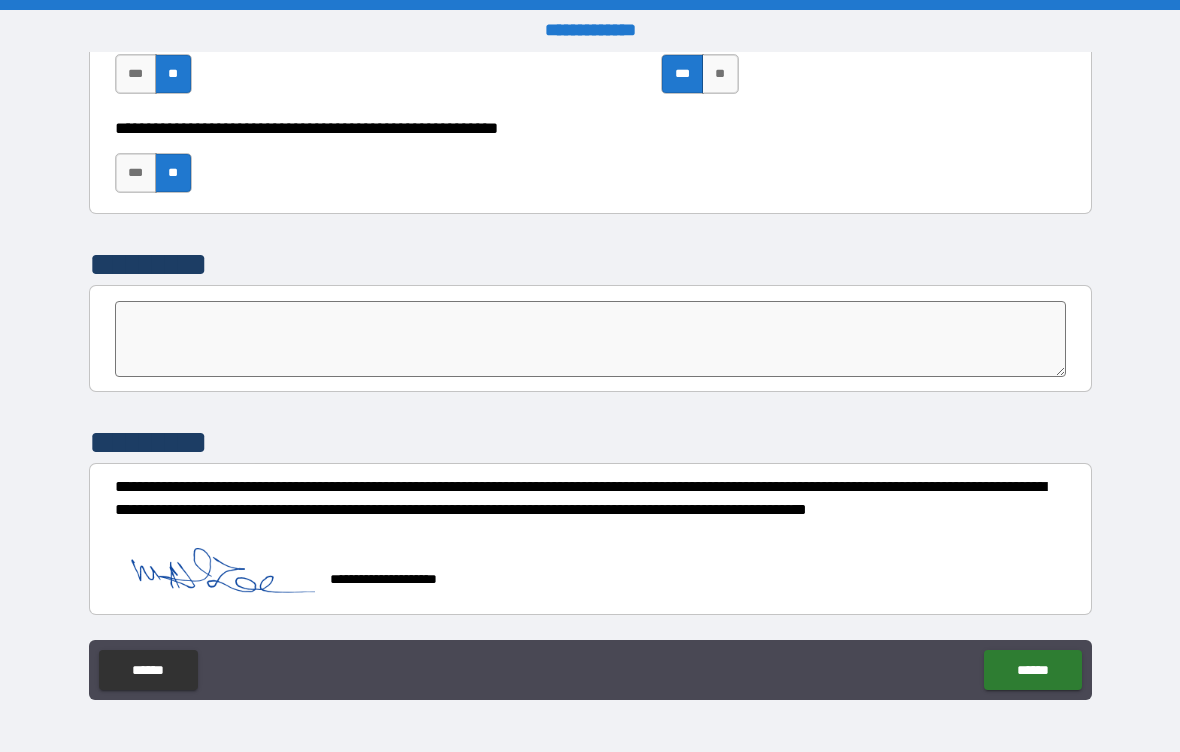 scroll, scrollTop: 5712, scrollLeft: 0, axis: vertical 